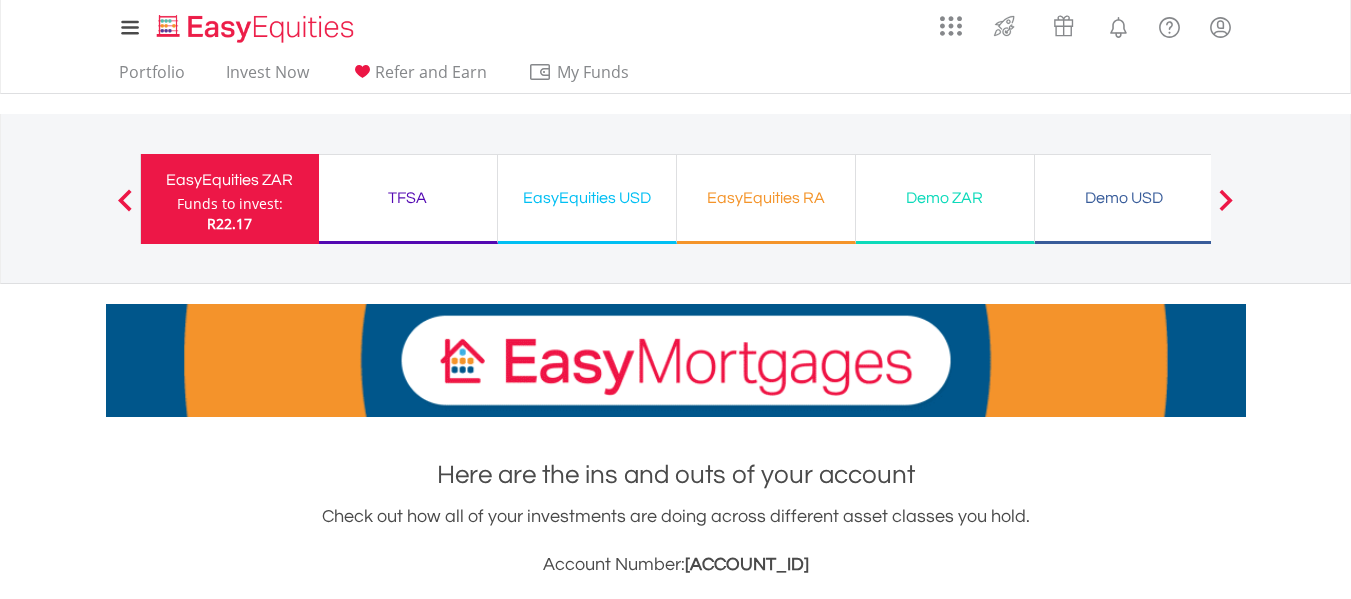 scroll, scrollTop: 0, scrollLeft: 0, axis: both 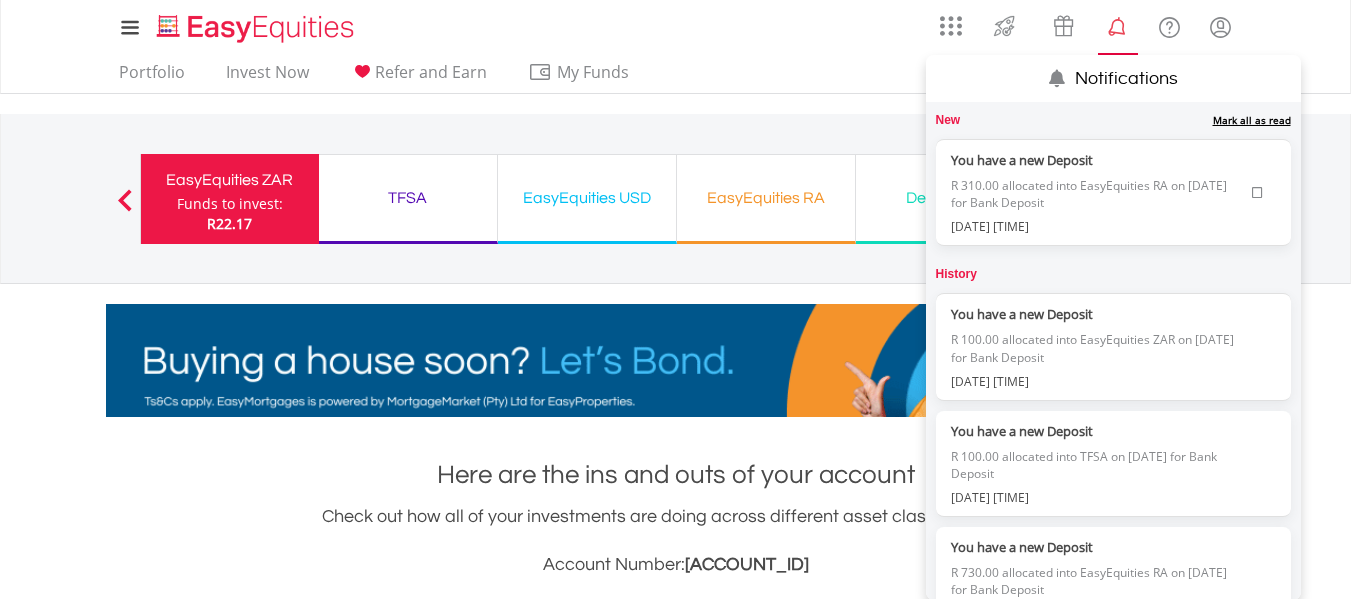 click on "Mark all as read" at bounding box center (1252, 120) 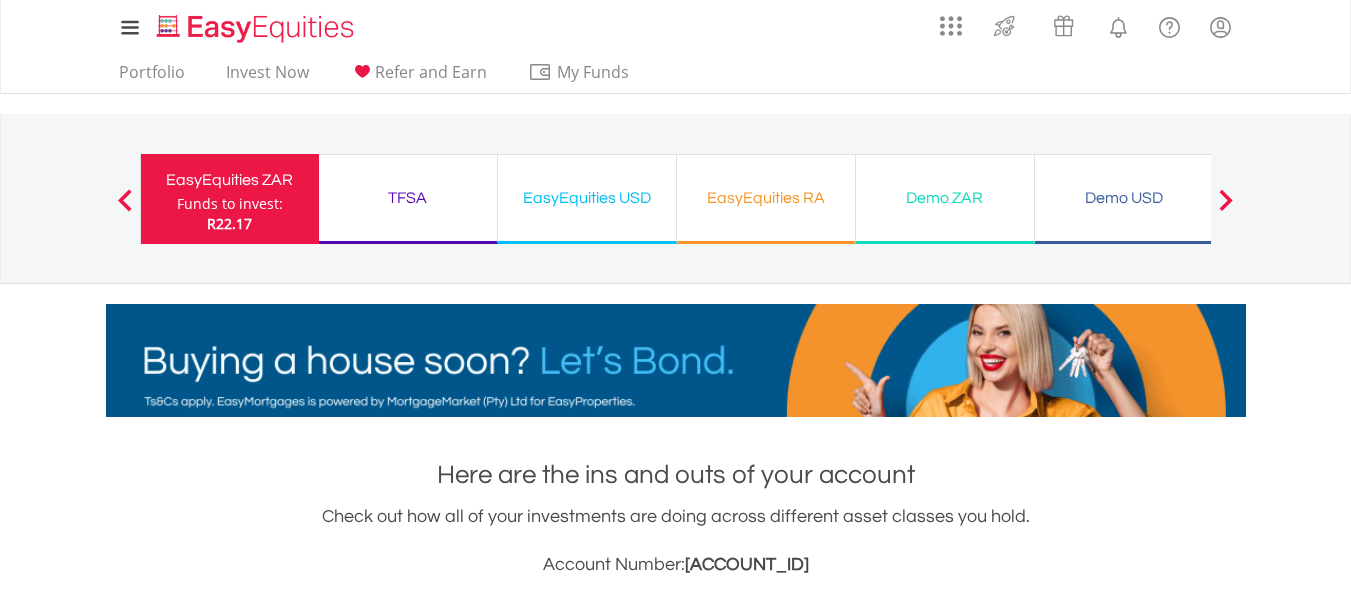 click on "My Investments
Invest Now
New Listings
Sell
My Recurring Investments
Pending Orders
Switch Unit Trusts
Vouchers
Buy a Voucher
Redeem a Voucher" at bounding box center (675, 208) 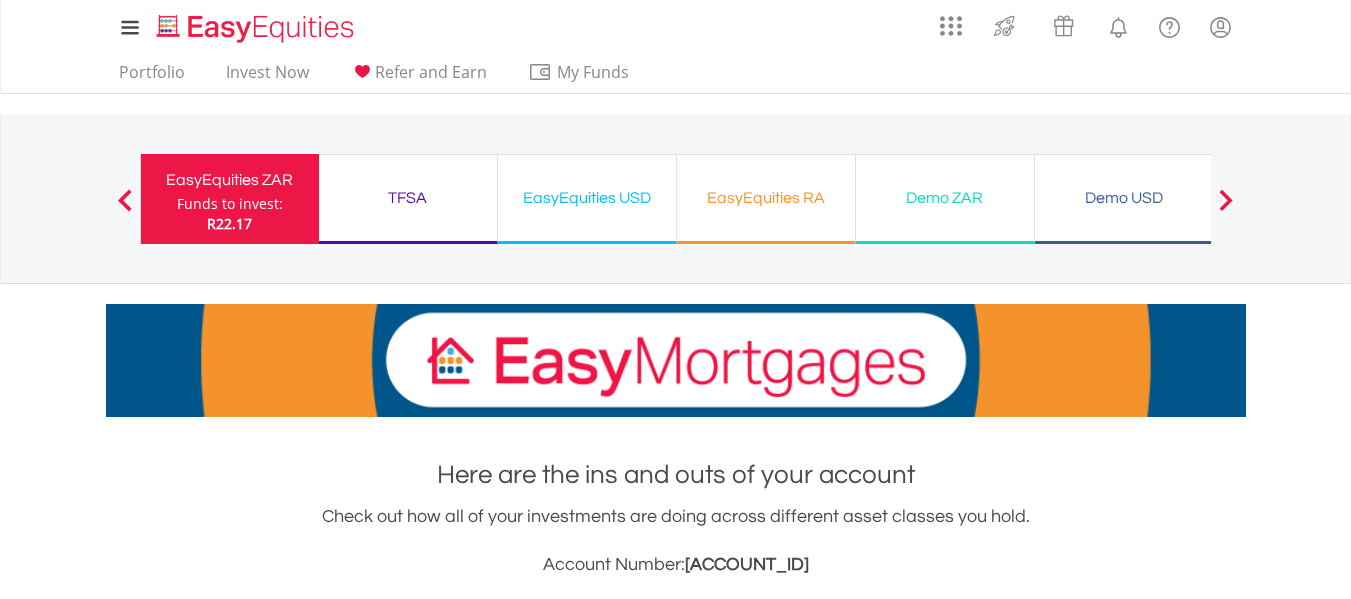 click on "EasyEquities RA" at bounding box center [766, 198] 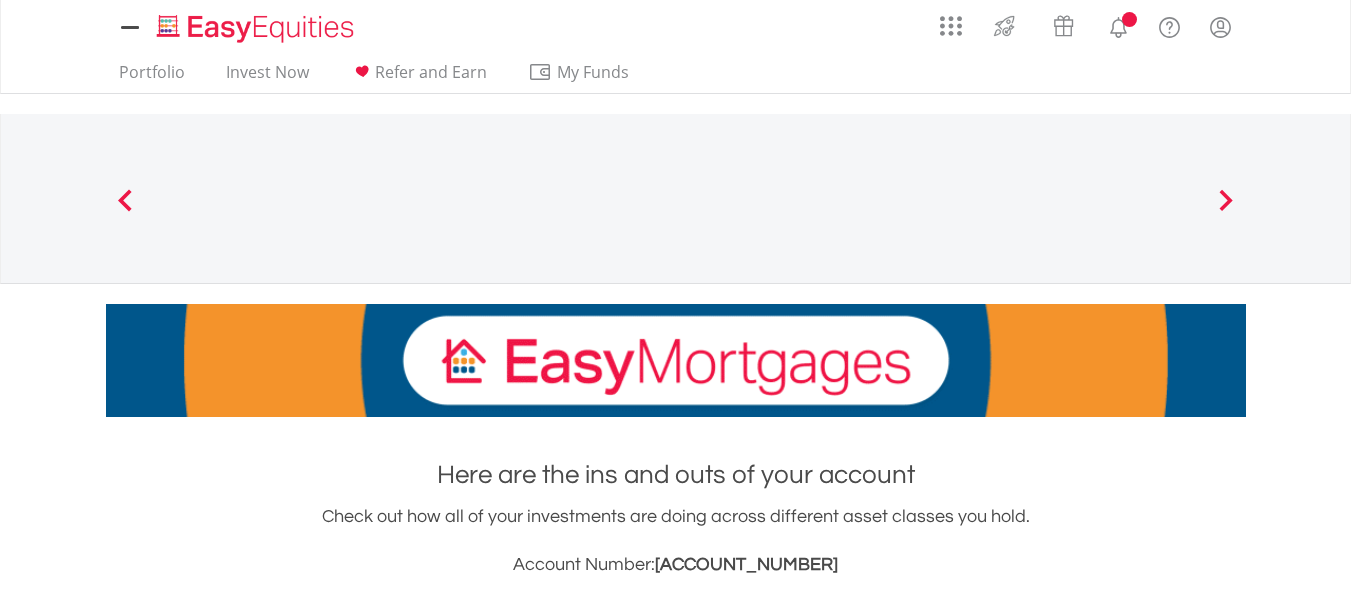 scroll, scrollTop: 0, scrollLeft: 0, axis: both 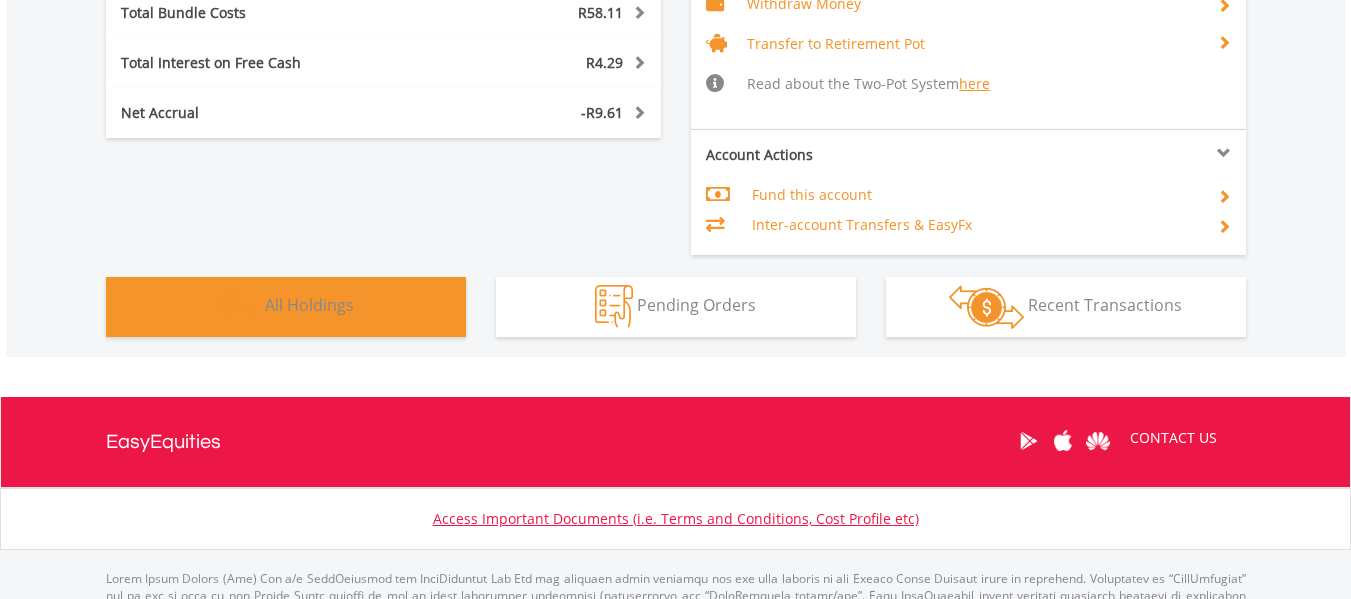 click on "All Holdings" at bounding box center [309, 305] 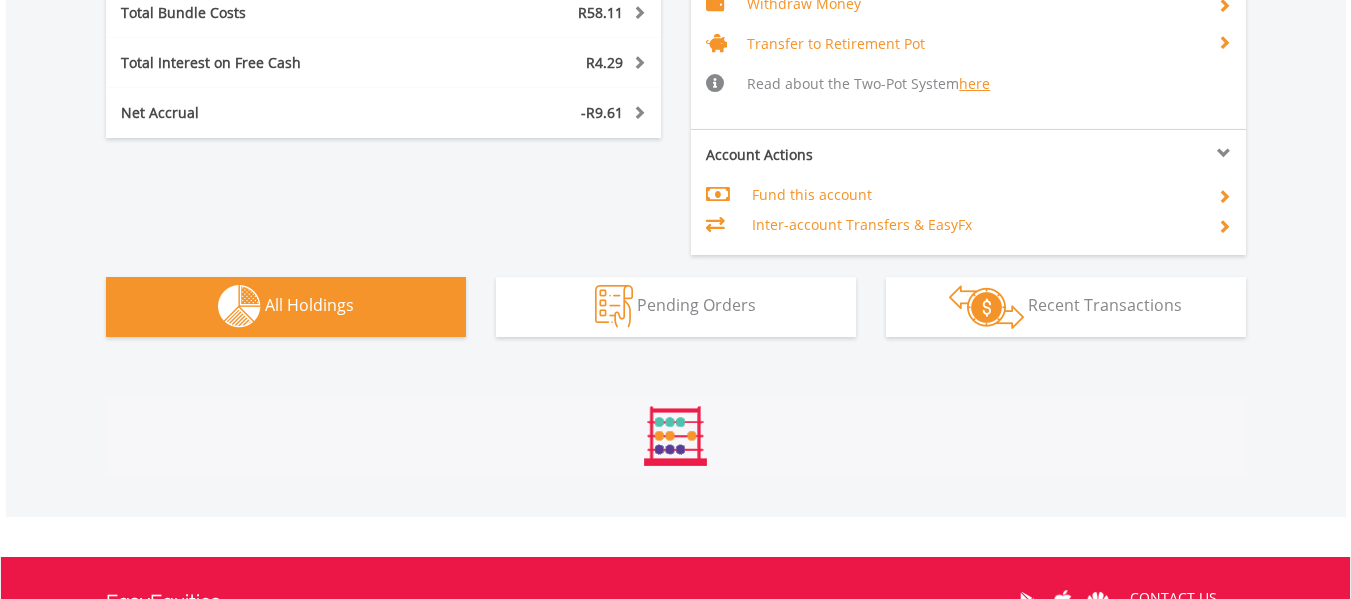 scroll, scrollTop: 1600, scrollLeft: 0, axis: vertical 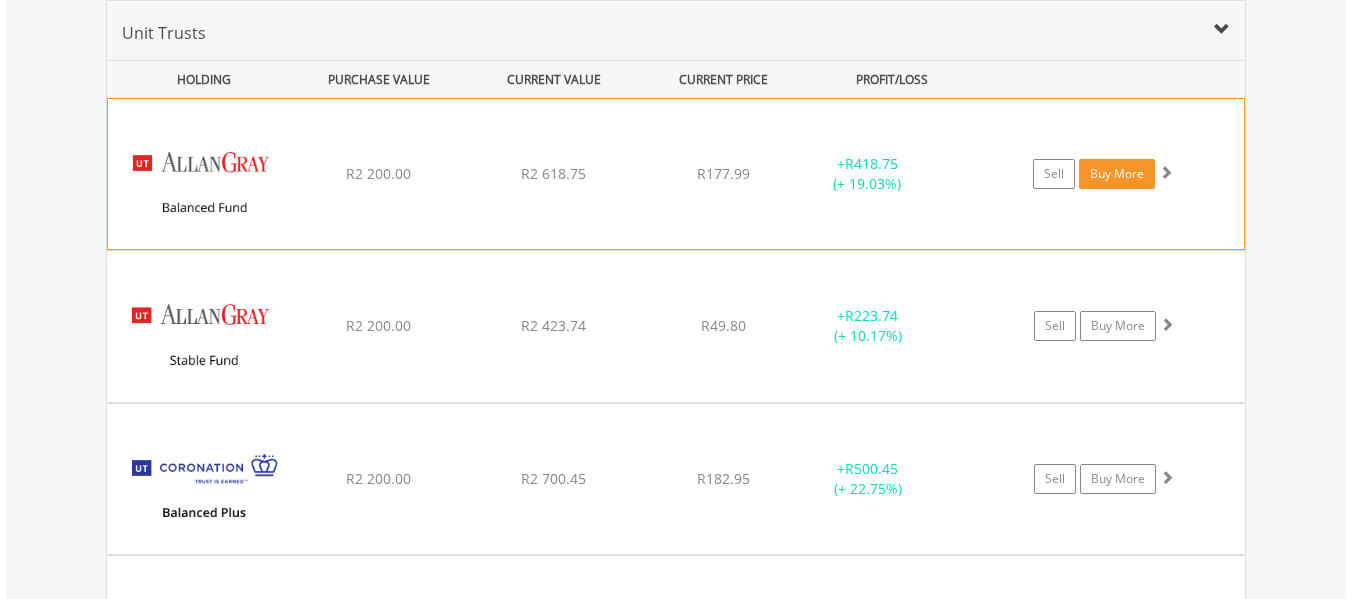 click on "Buy More" at bounding box center (1117, 174) 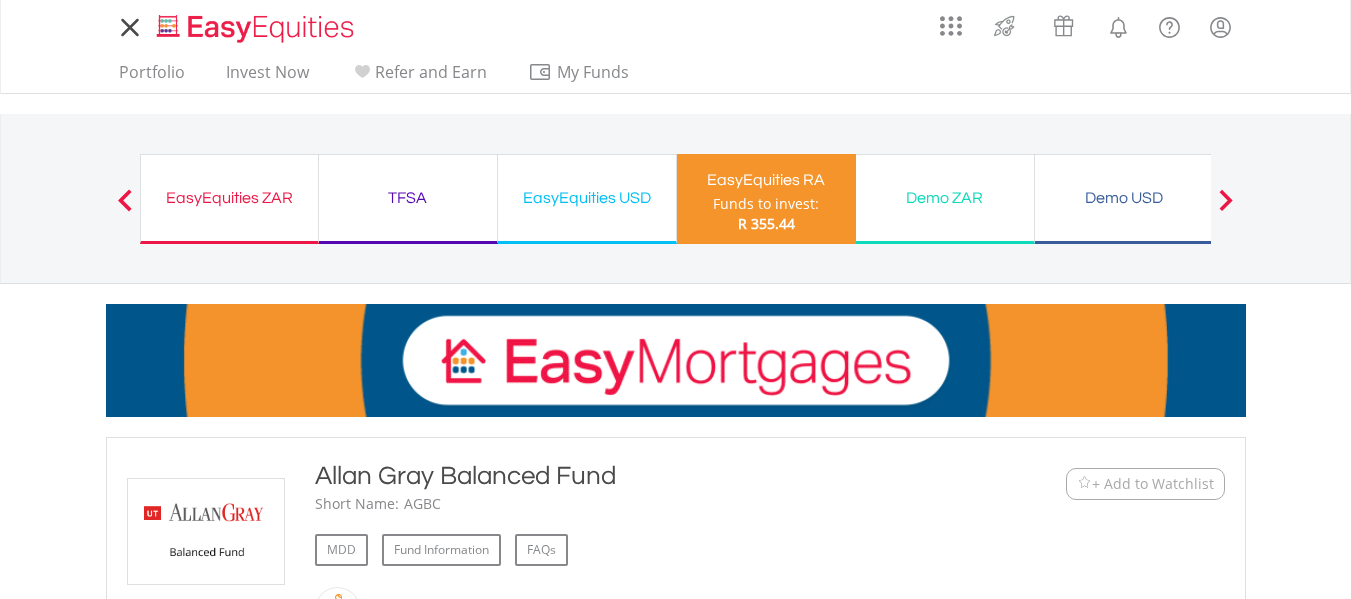scroll, scrollTop: 0, scrollLeft: 0, axis: both 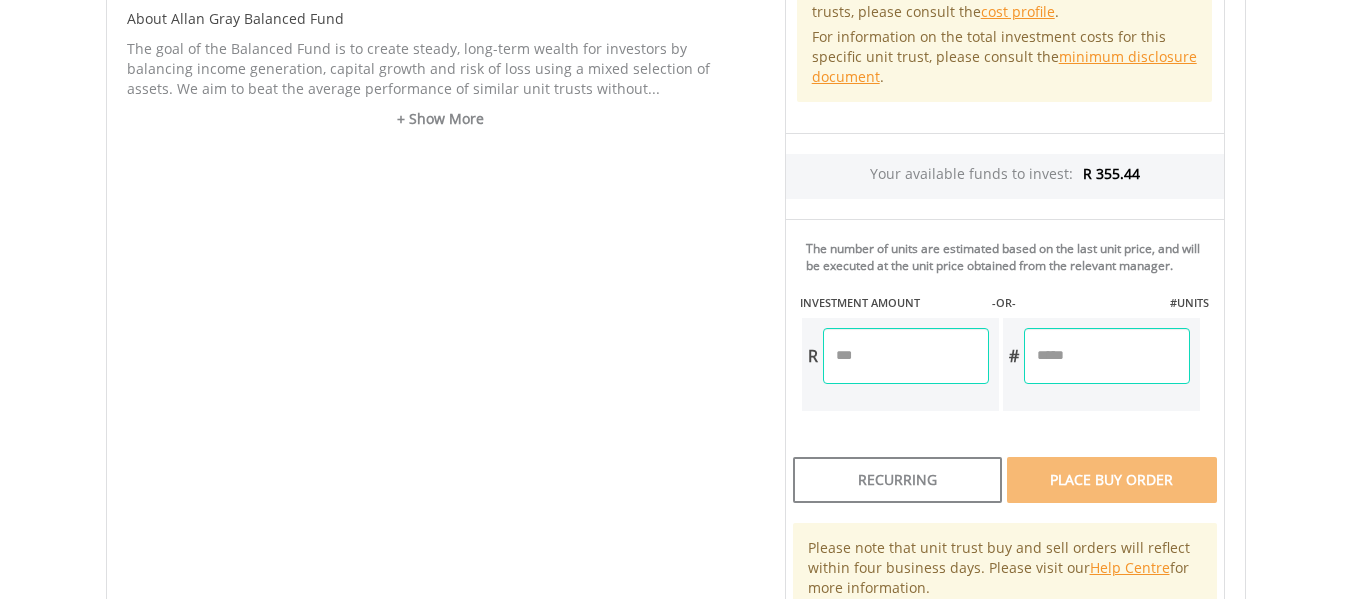 click at bounding box center (906, 356) 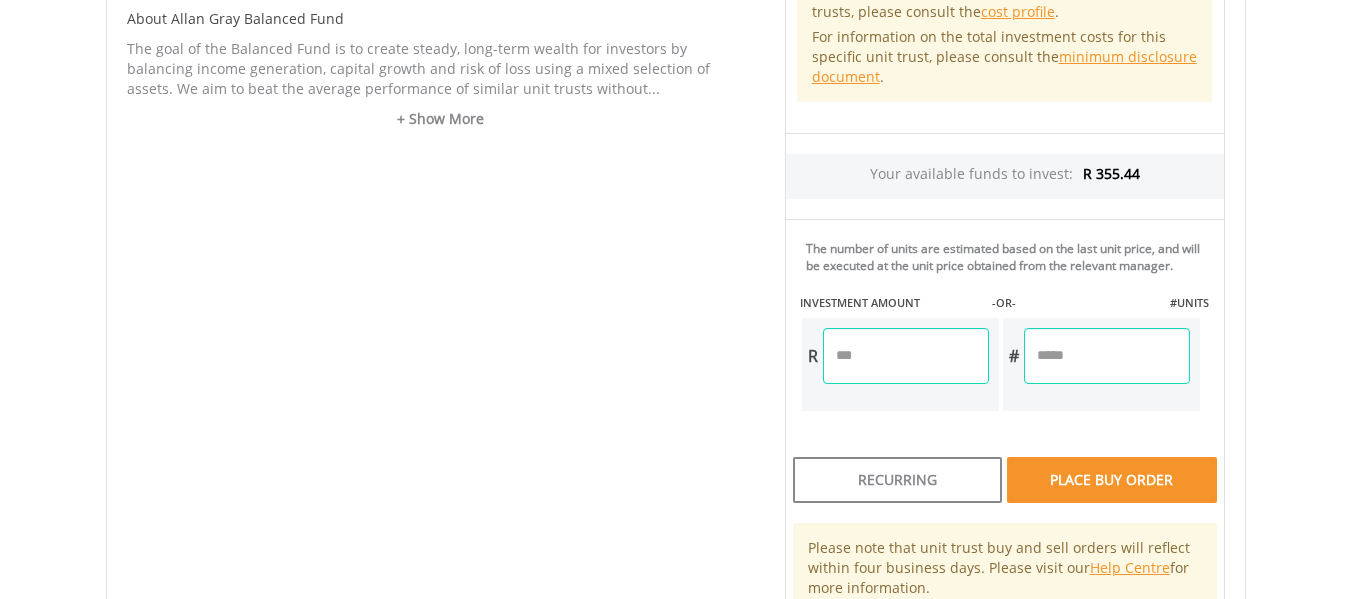 type on "**" 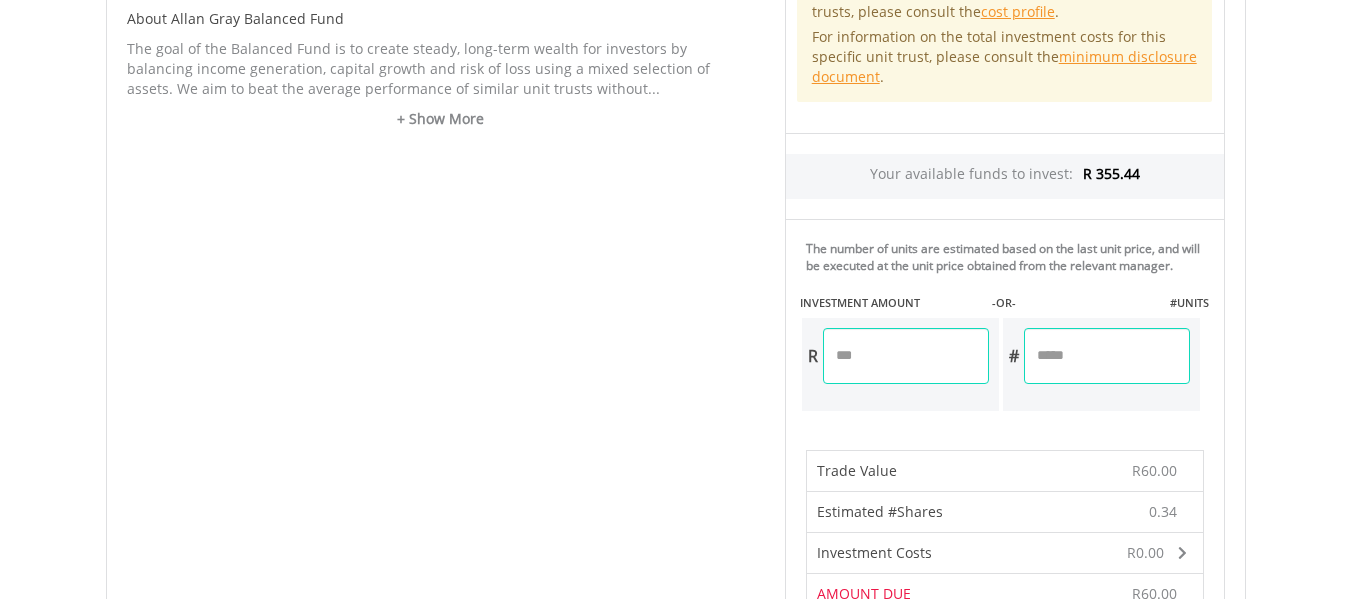 scroll, scrollTop: 1572, scrollLeft: 0, axis: vertical 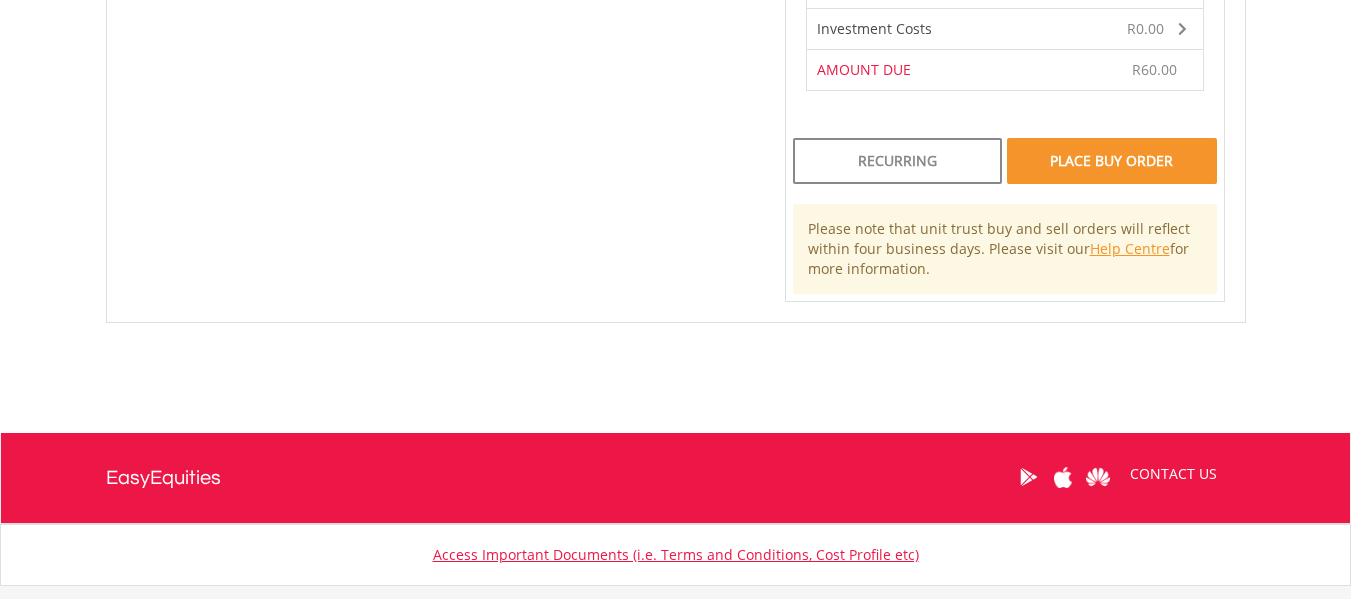 click on "Place Buy Order" at bounding box center [1111, 161] 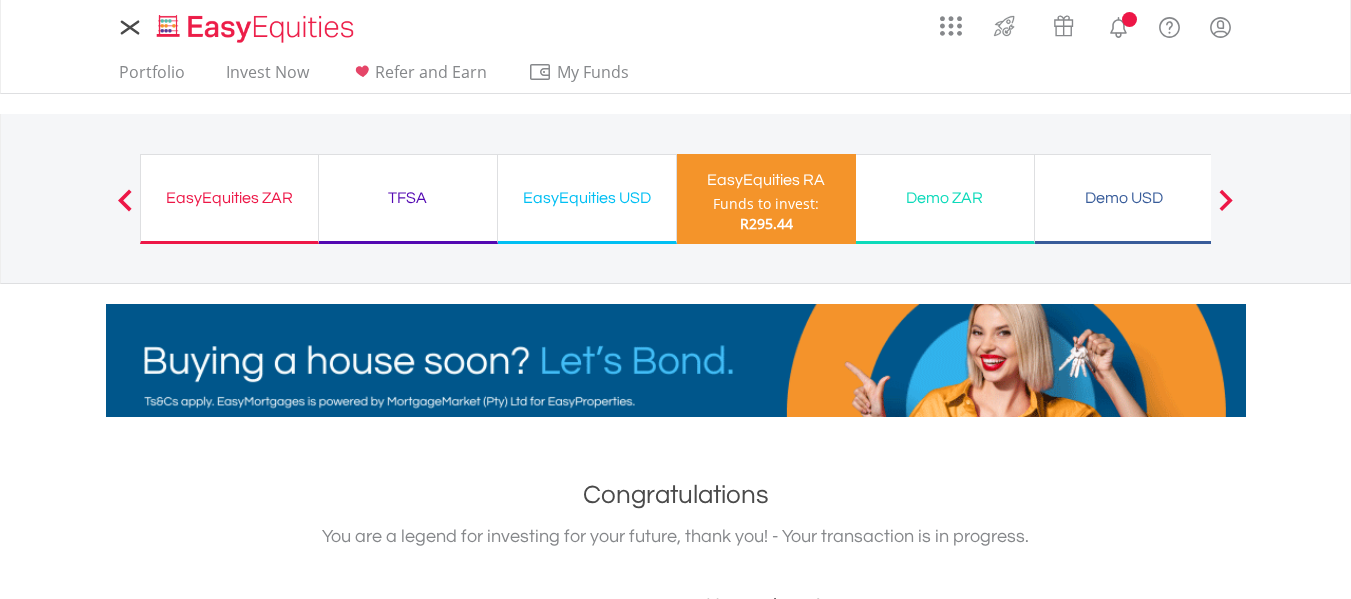 scroll, scrollTop: 0, scrollLeft: 0, axis: both 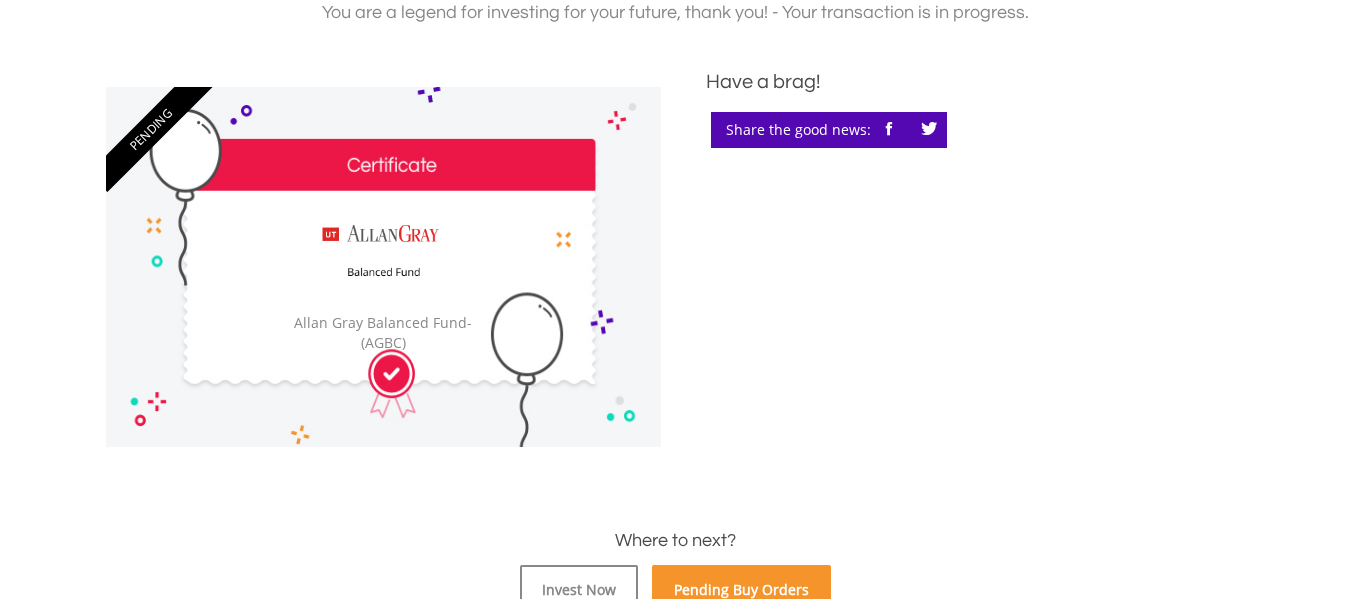 click on "Pending Buy Orders" at bounding box center (741, 590) 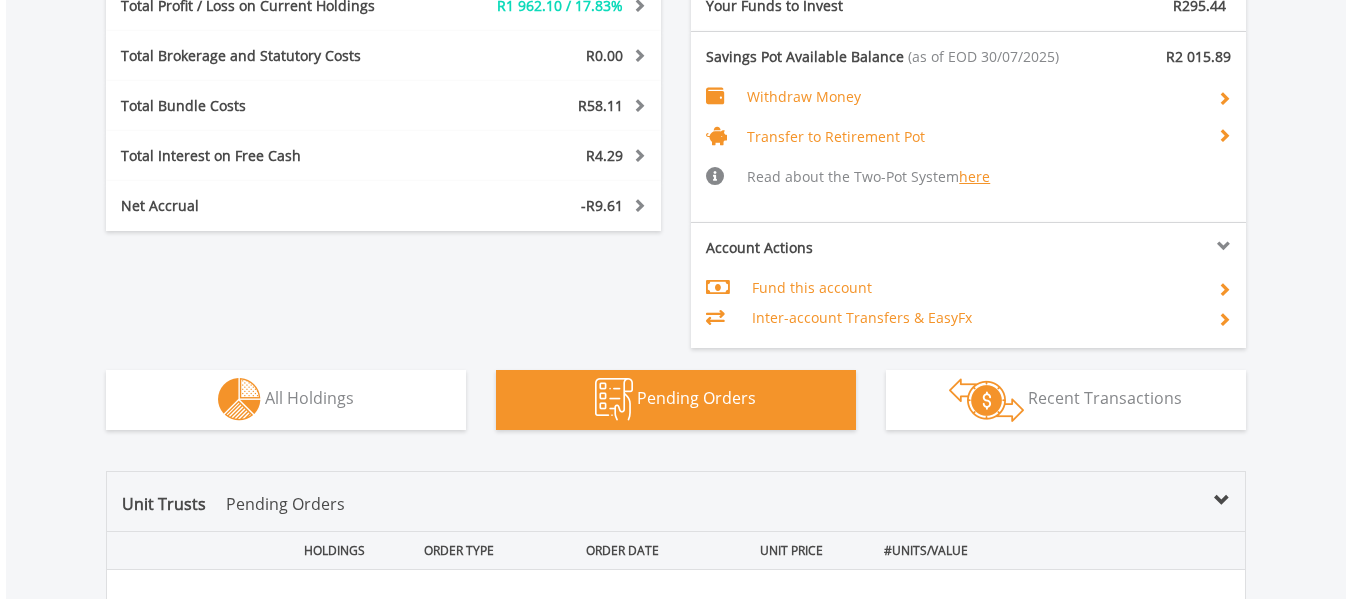 scroll, scrollTop: 1621, scrollLeft: 0, axis: vertical 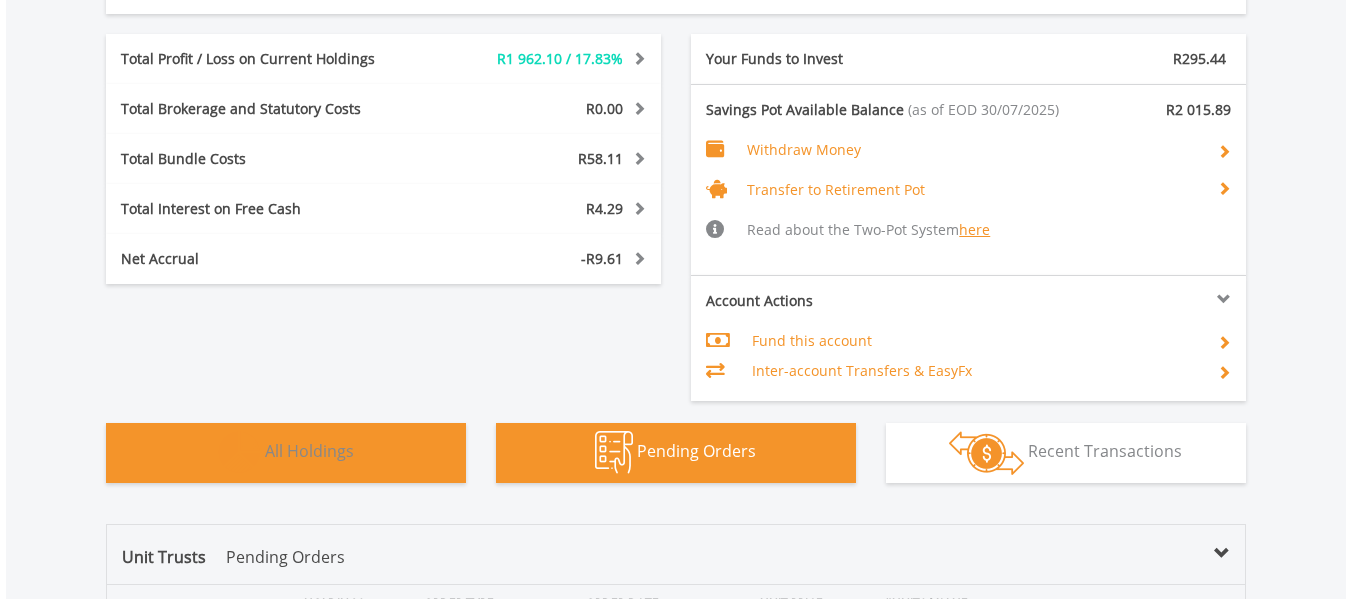 click on "Holdings
All Holdings" at bounding box center (286, 453) 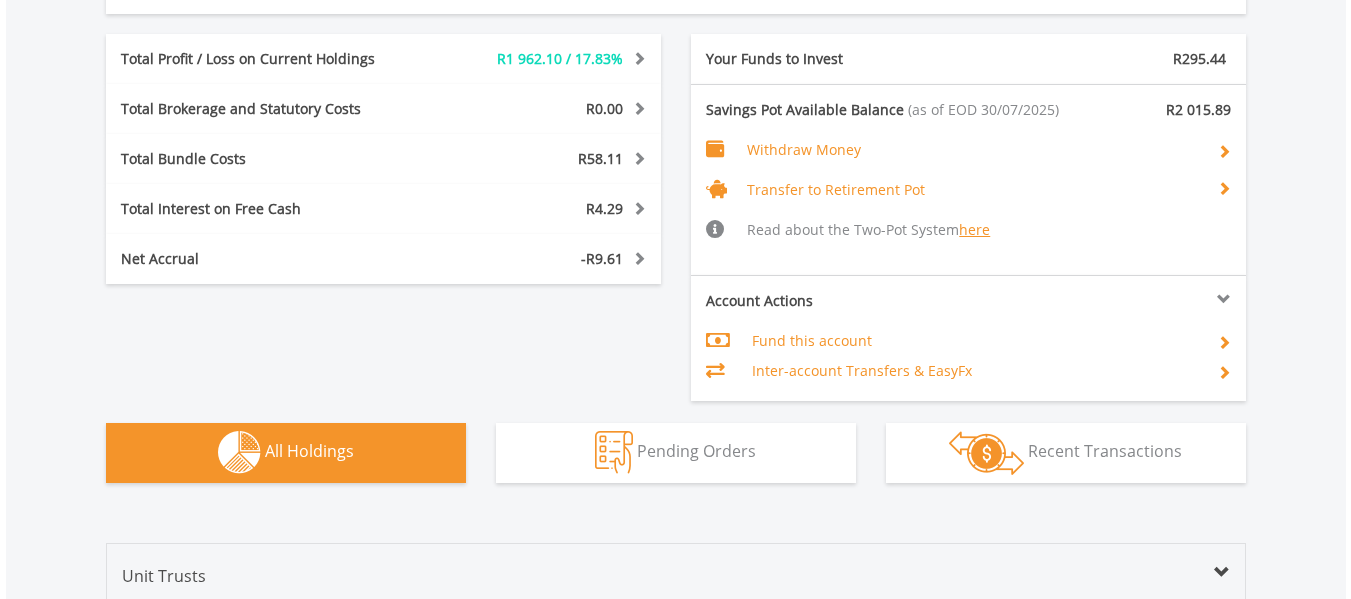 scroll, scrollTop: 1640, scrollLeft: 0, axis: vertical 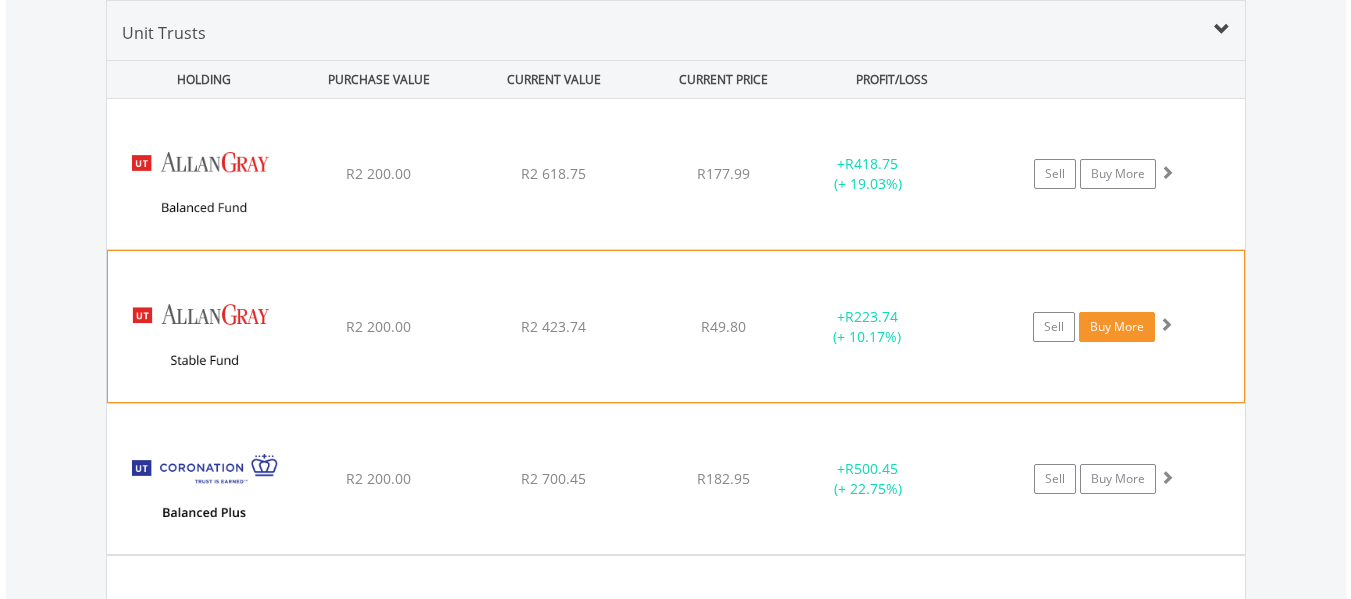 click on "Buy More" at bounding box center [1117, 327] 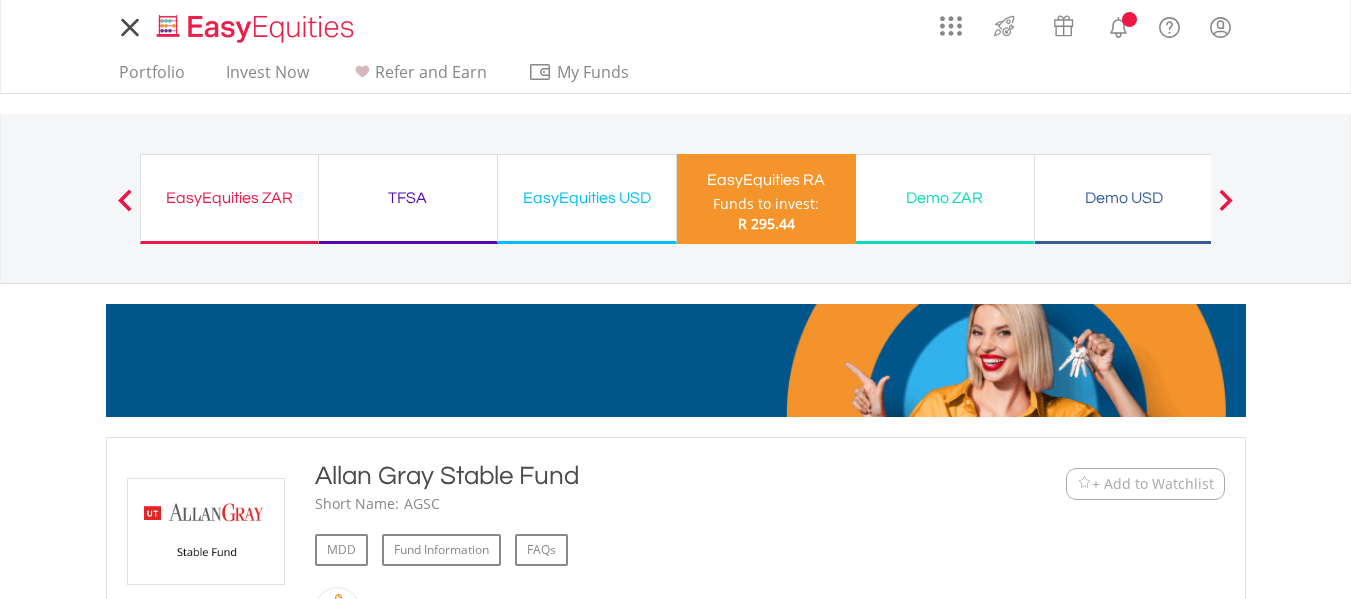 scroll, scrollTop: 0, scrollLeft: 0, axis: both 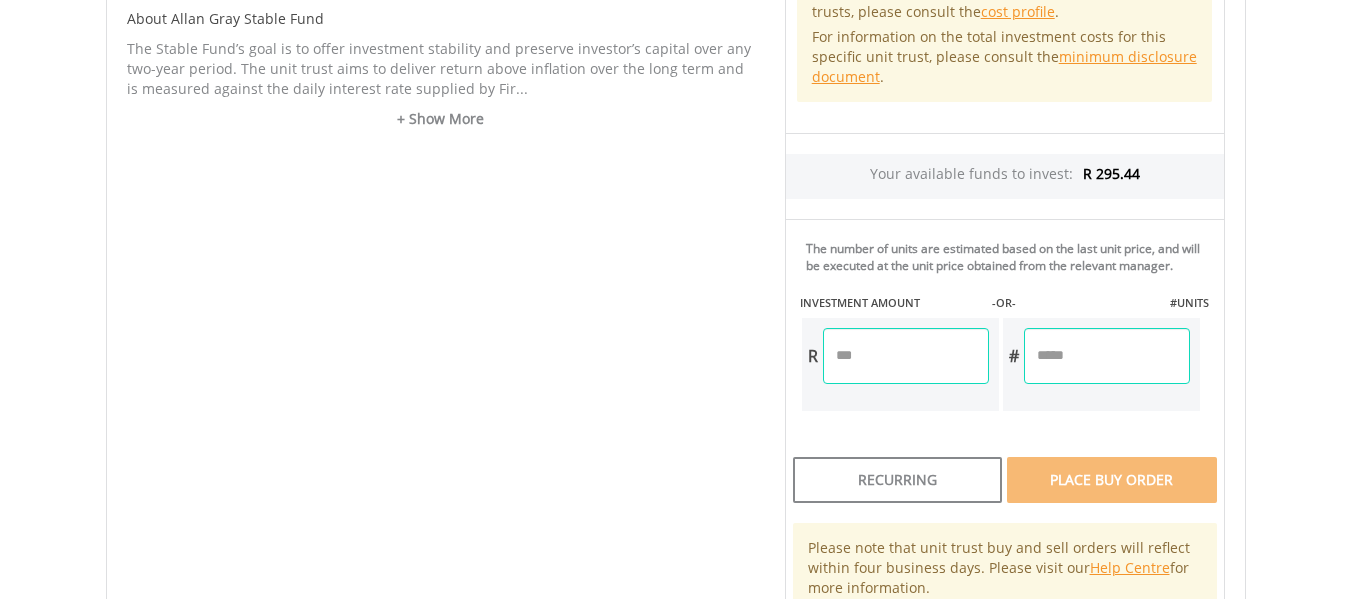 click at bounding box center (906, 356) 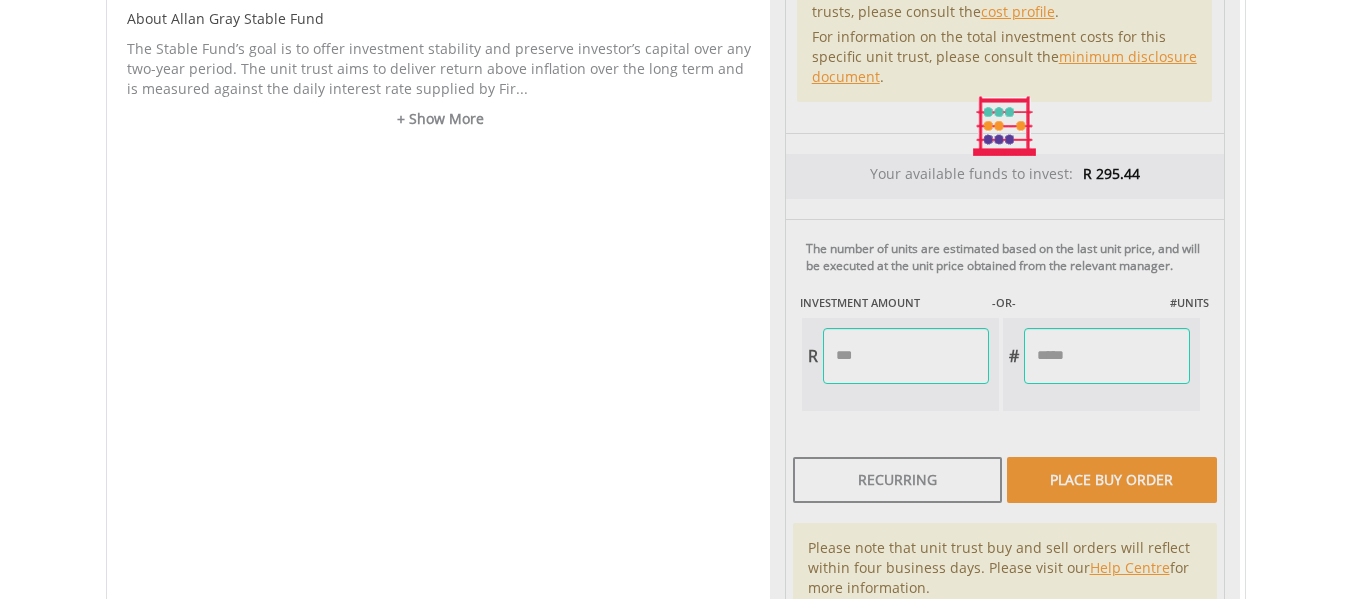 type on "*****" 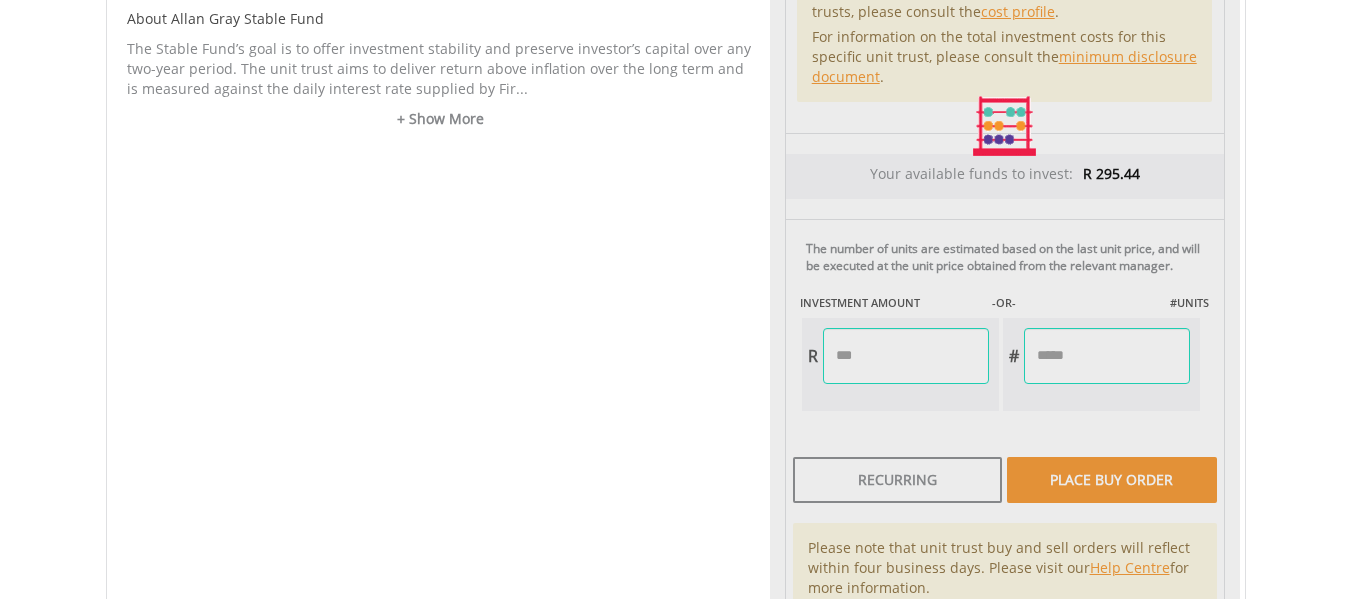 type on "******" 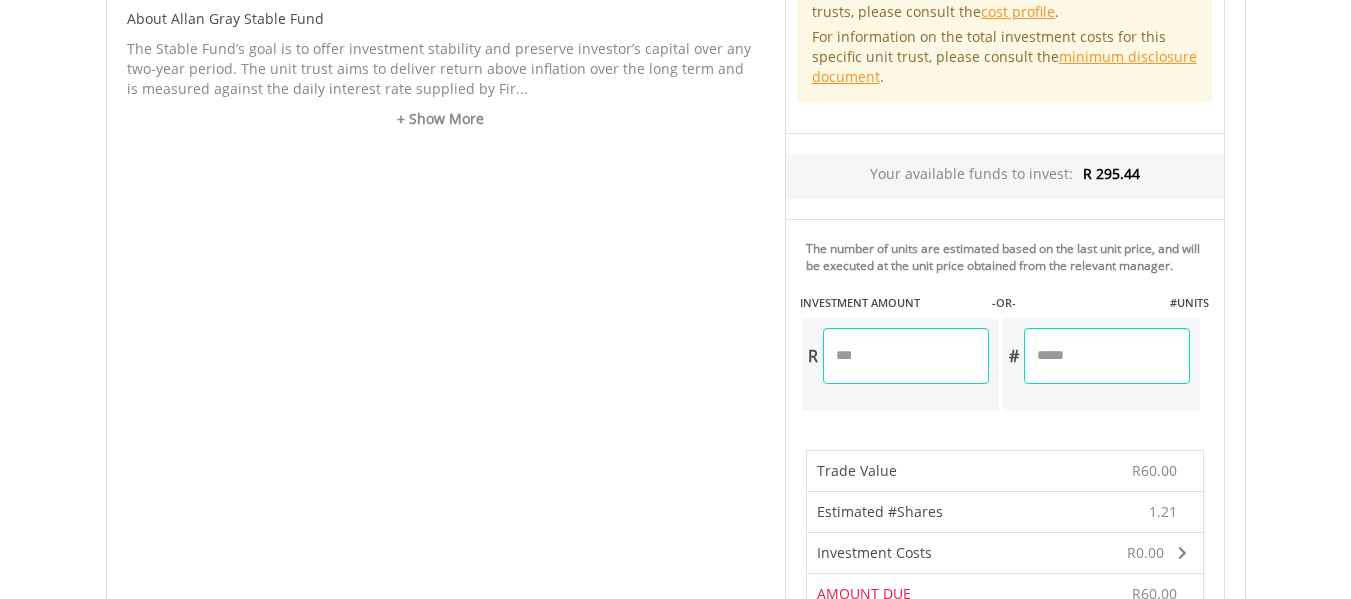 scroll, scrollTop: 1572, scrollLeft: 0, axis: vertical 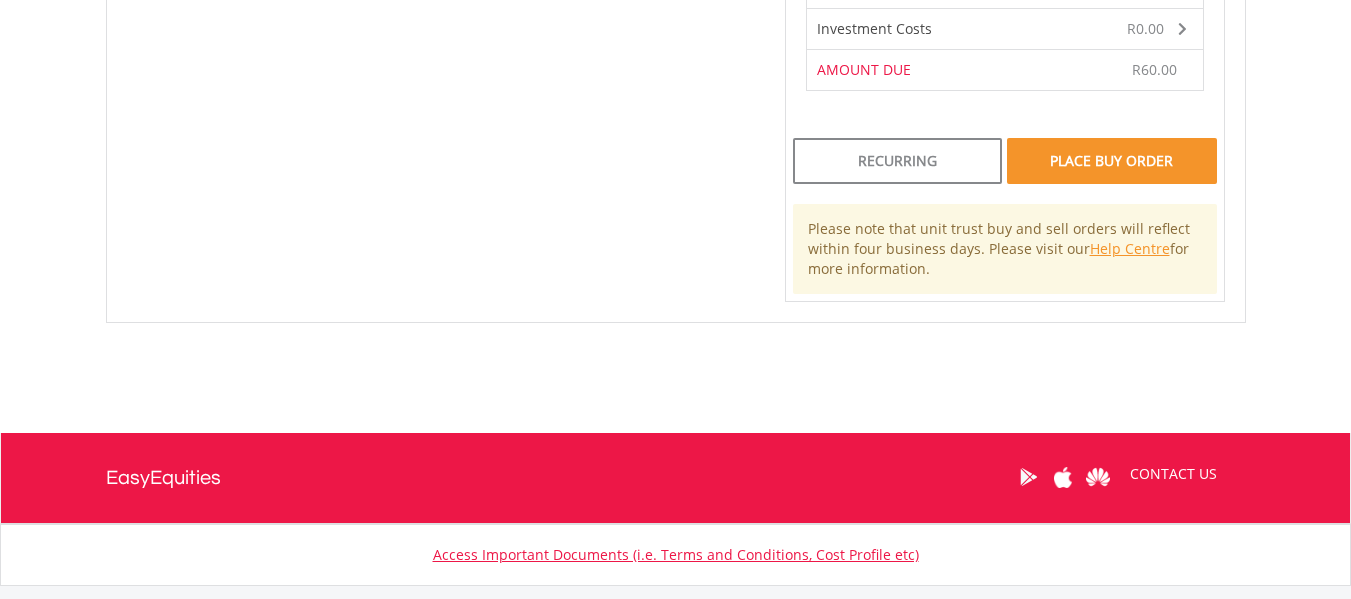 click on "Place Buy Order" at bounding box center (1111, 161) 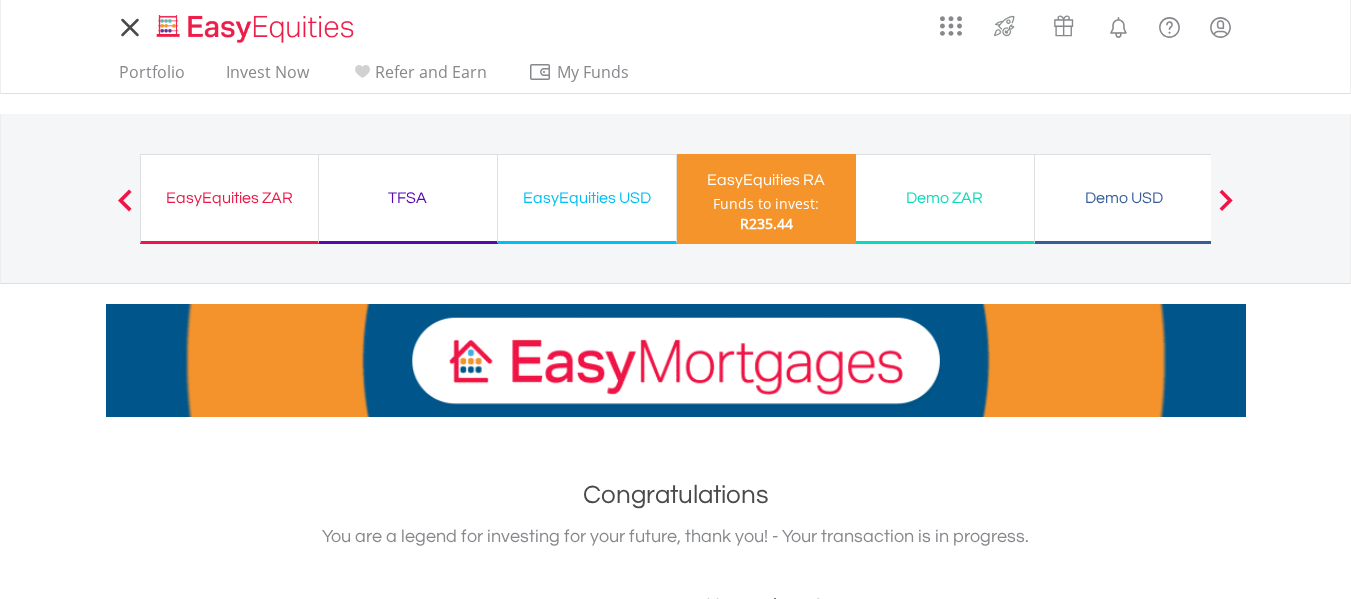 scroll, scrollTop: 0, scrollLeft: 0, axis: both 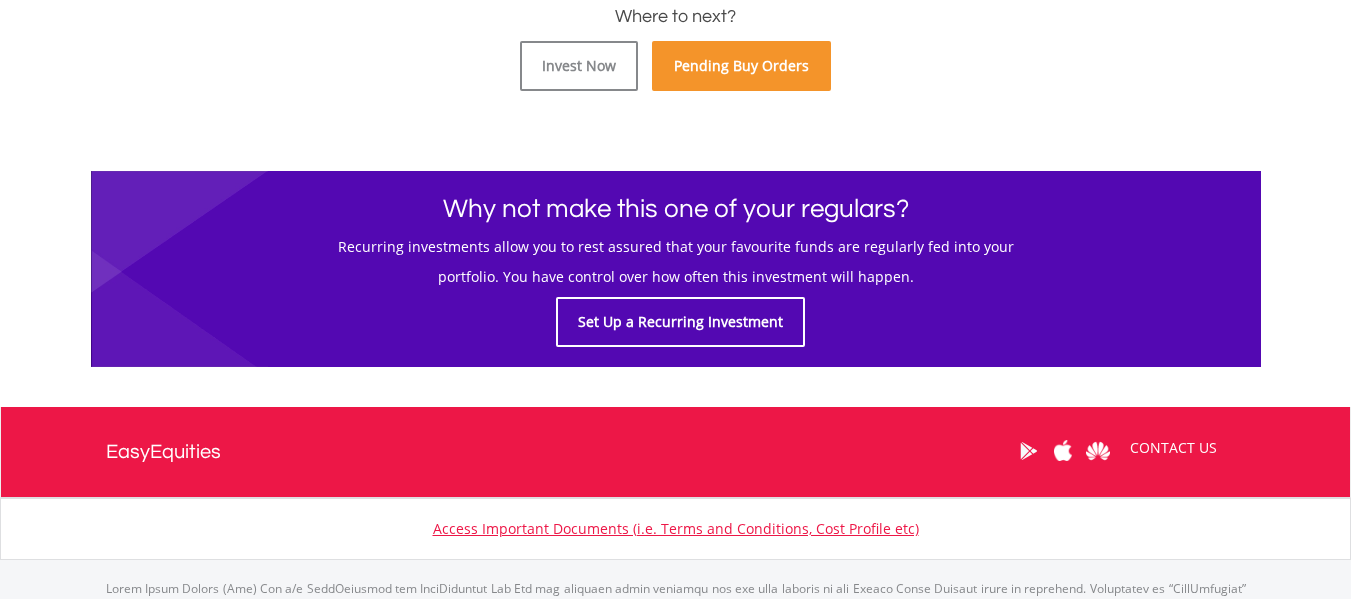 click on "Pending Buy Orders" at bounding box center [741, 66] 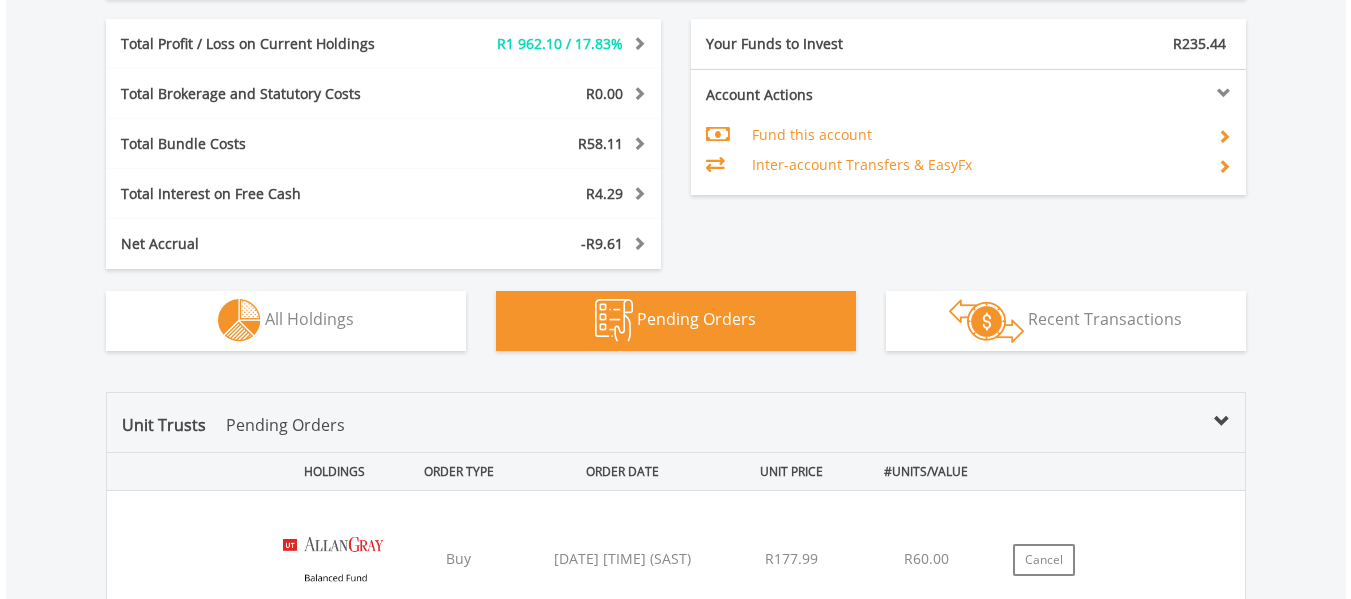 scroll, scrollTop: 1504, scrollLeft: 0, axis: vertical 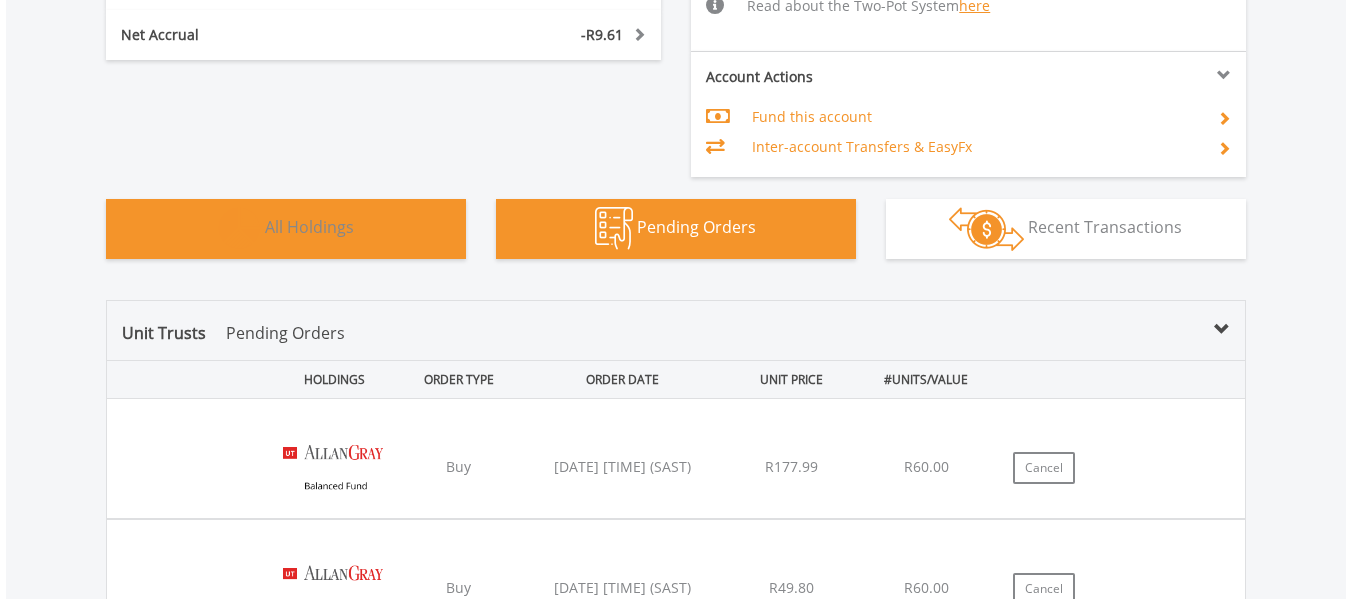 click on "All Holdings" at bounding box center (309, 227) 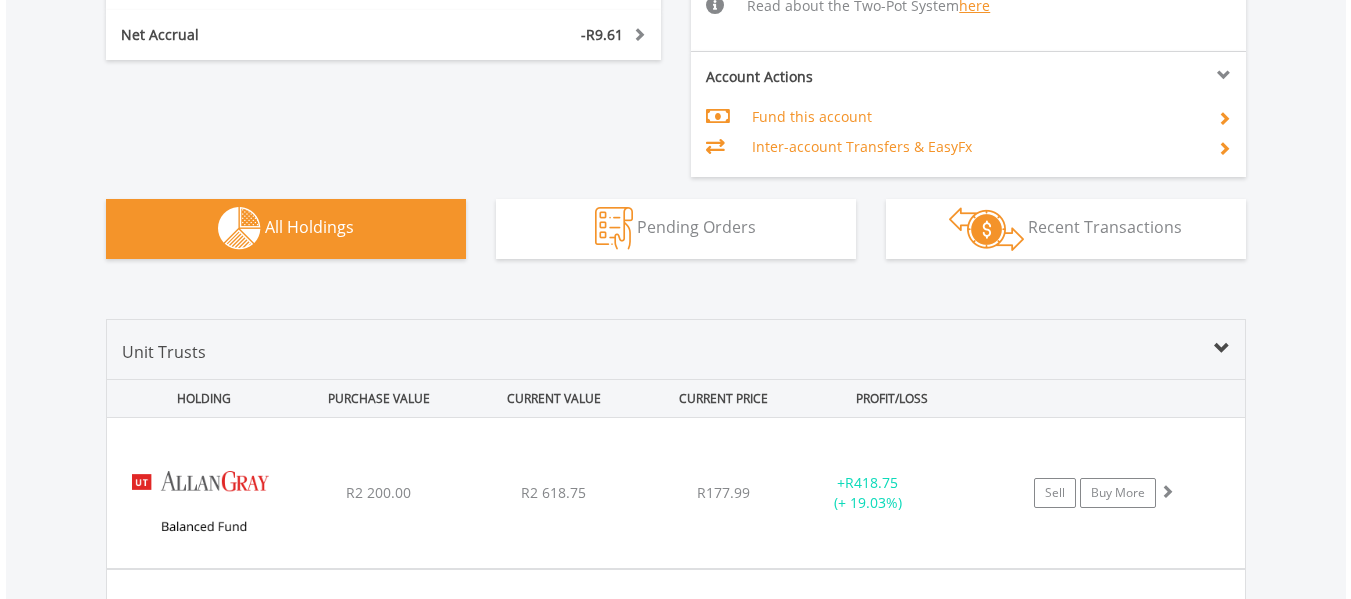 scroll, scrollTop: 1640, scrollLeft: 0, axis: vertical 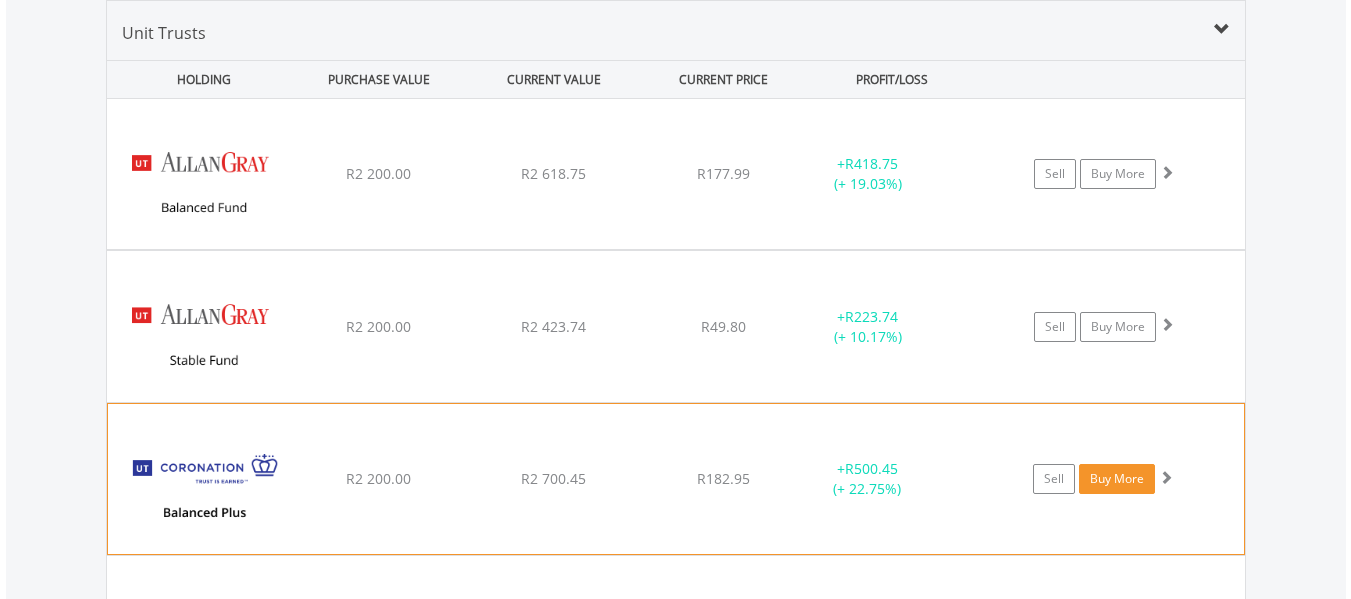 click on "Buy More" at bounding box center [1117, 479] 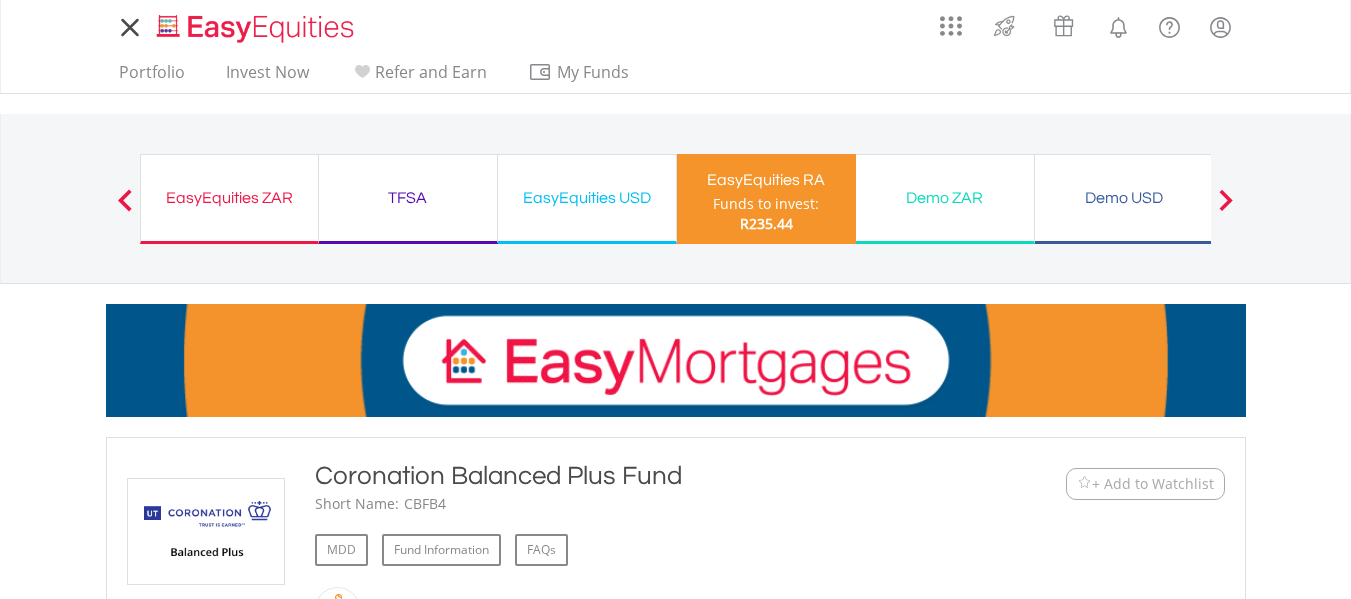scroll, scrollTop: 0, scrollLeft: 0, axis: both 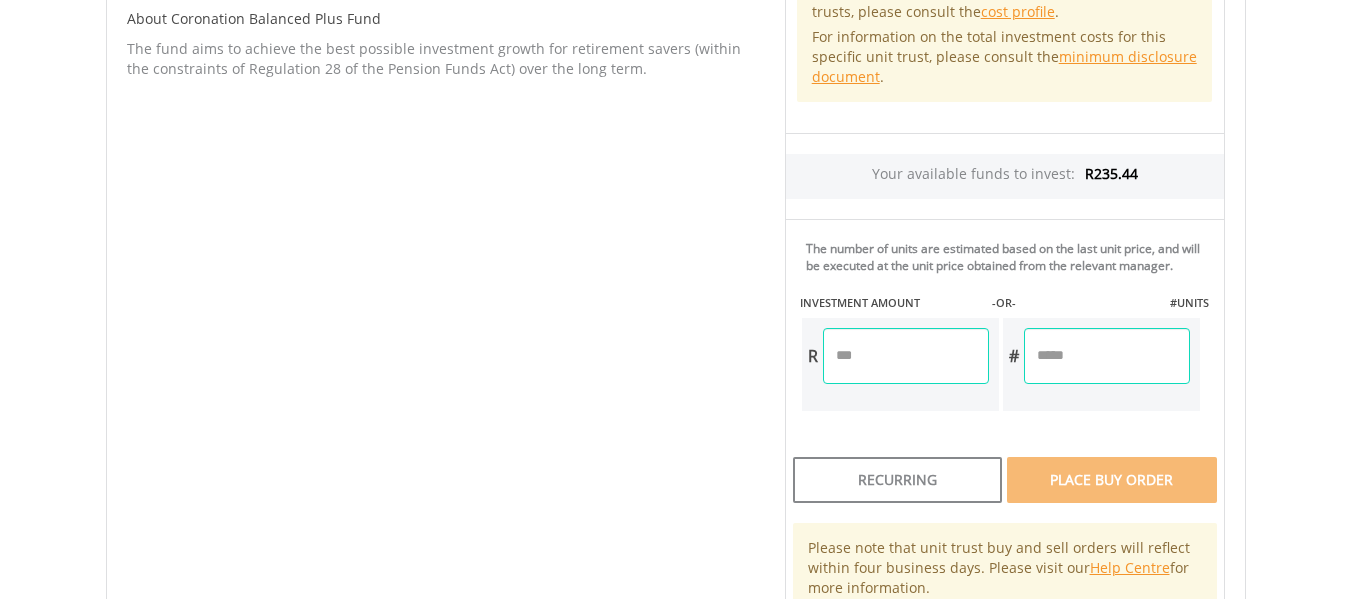 click at bounding box center (906, 356) 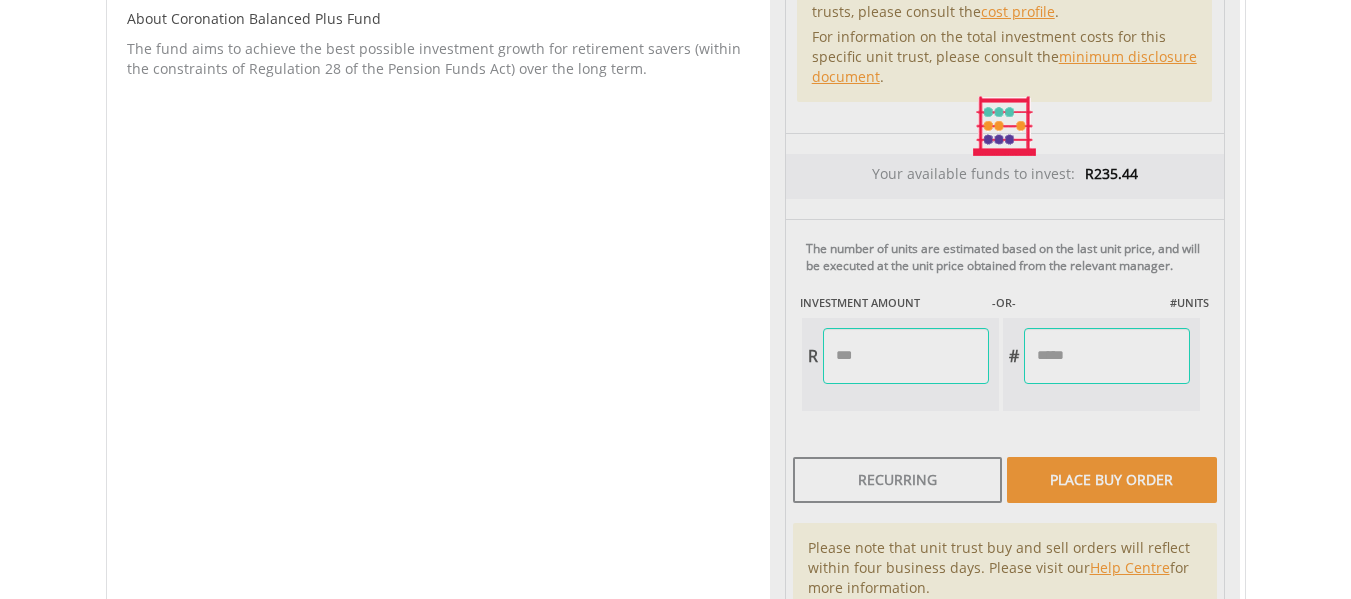 type on "*****" 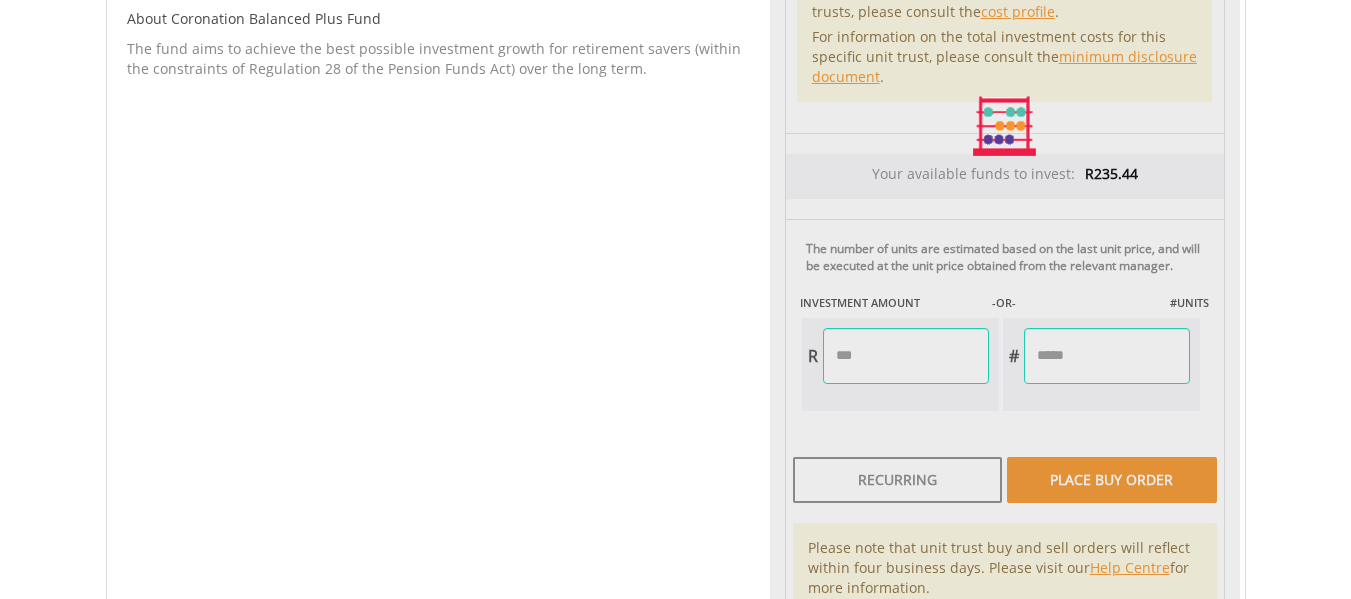 type on "******" 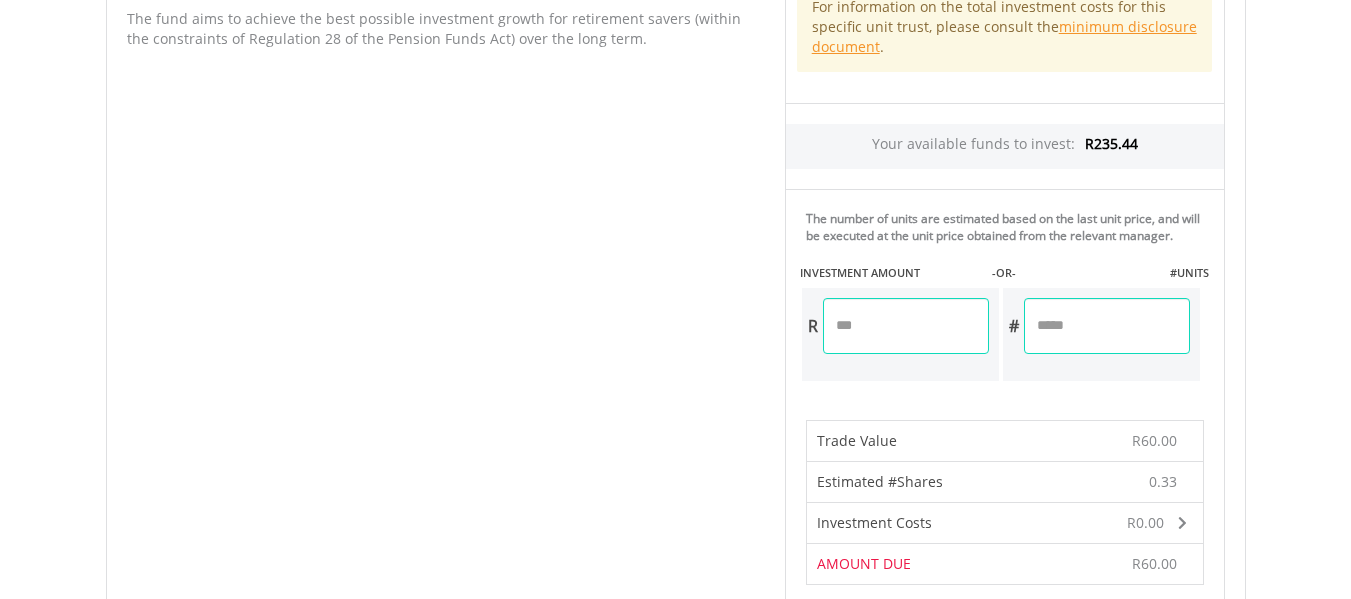 scroll, scrollTop: 1572, scrollLeft: 0, axis: vertical 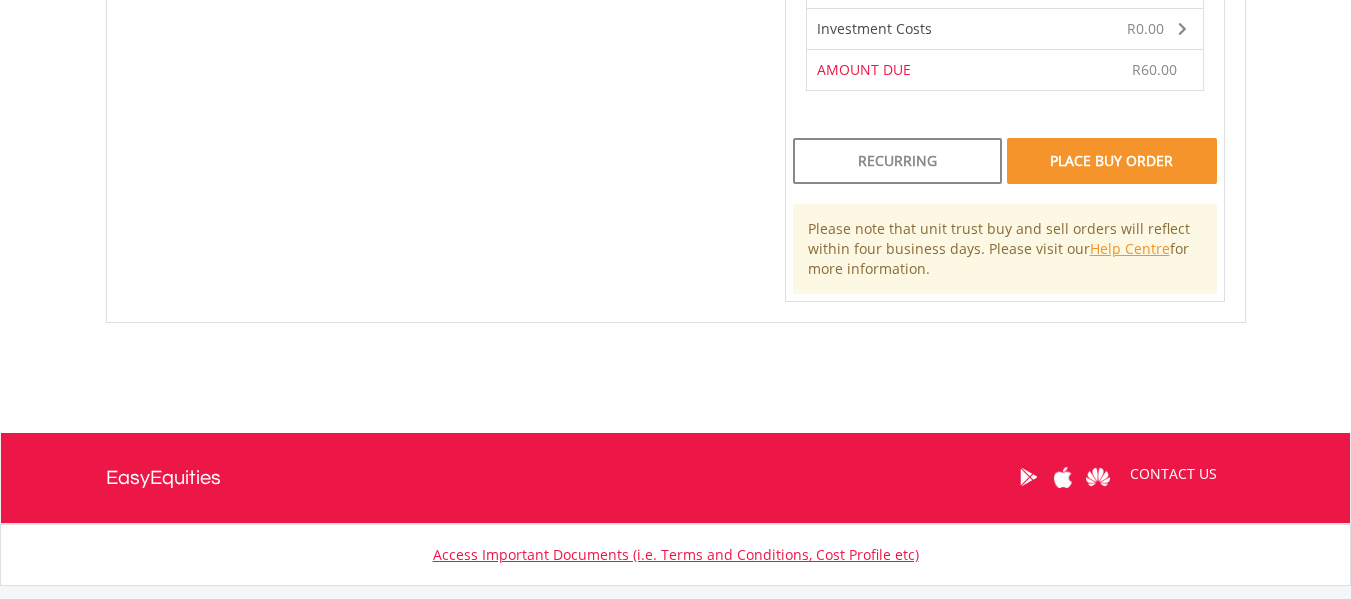 click on "Place Buy Order" at bounding box center [1111, 161] 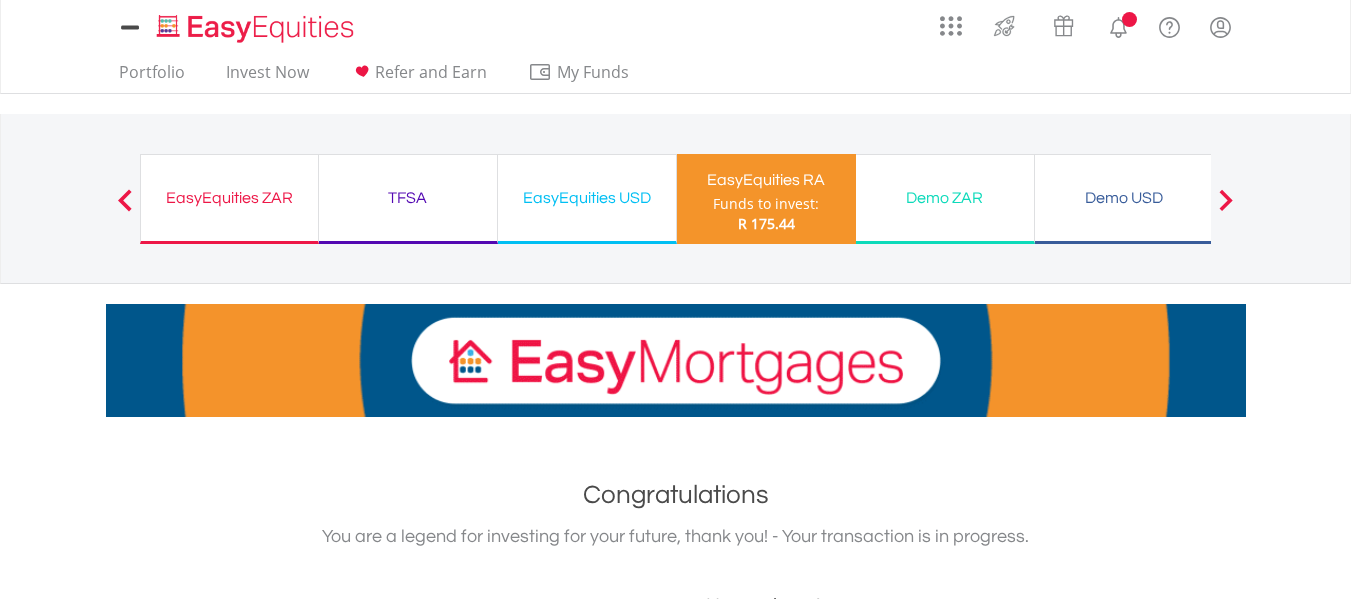 scroll, scrollTop: 0, scrollLeft: 0, axis: both 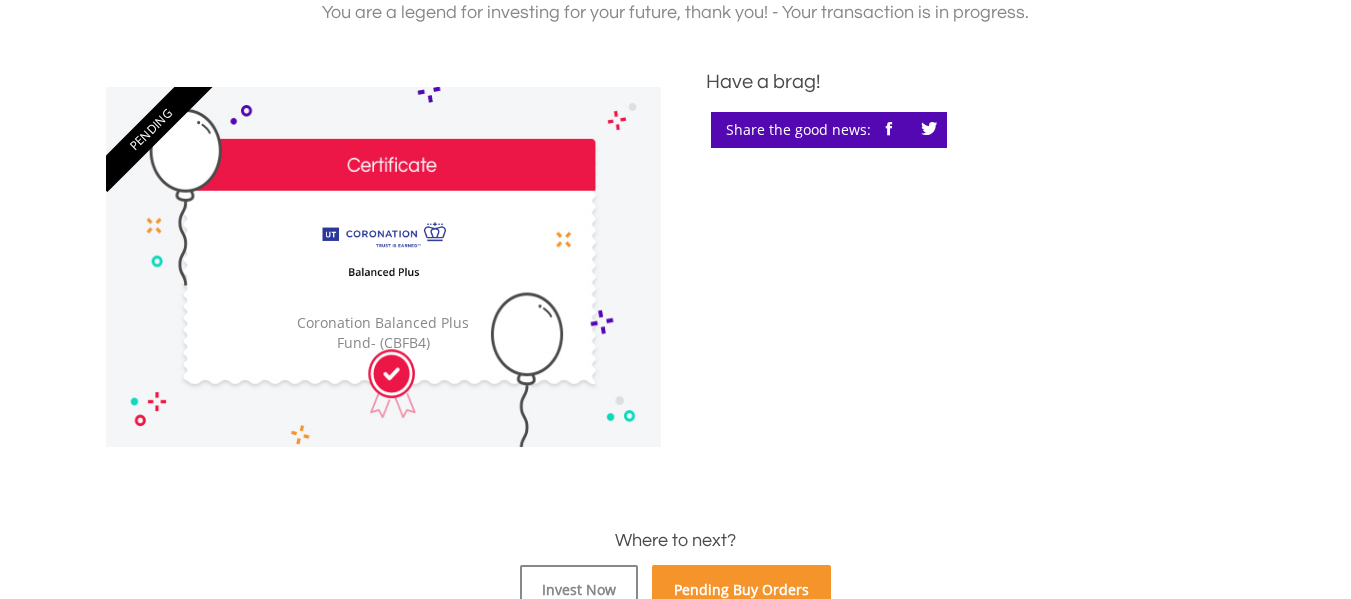 click on "Pending Buy Orders" at bounding box center (741, 590) 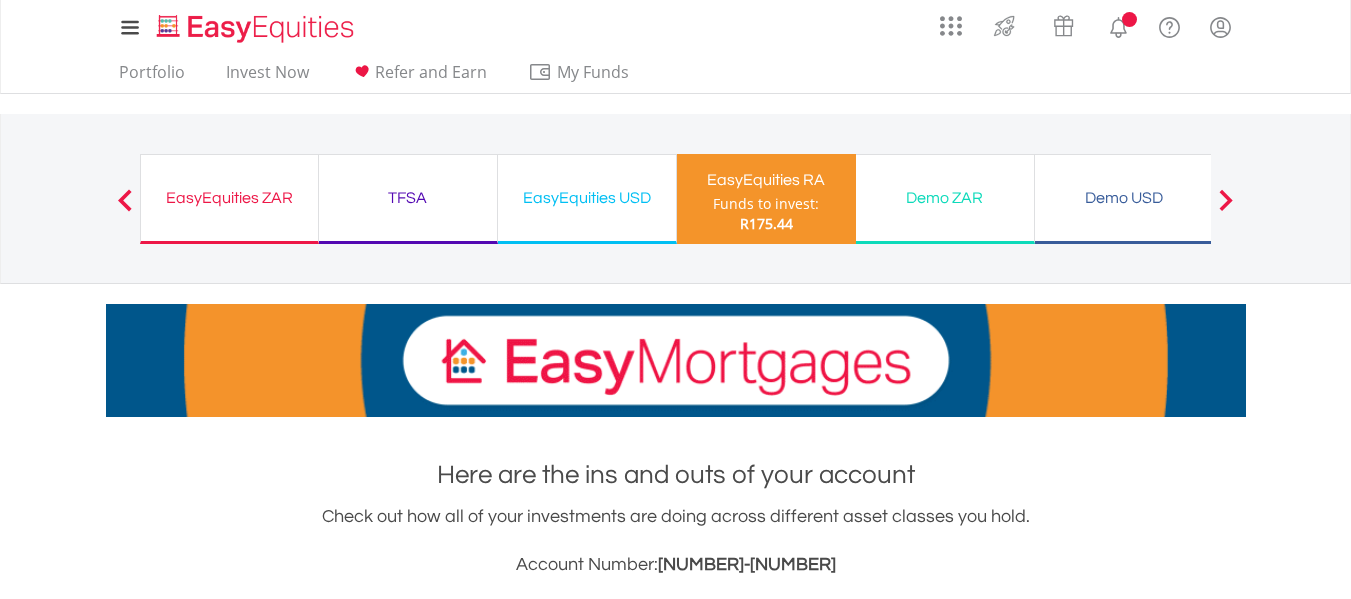 scroll, scrollTop: 524, scrollLeft: 0, axis: vertical 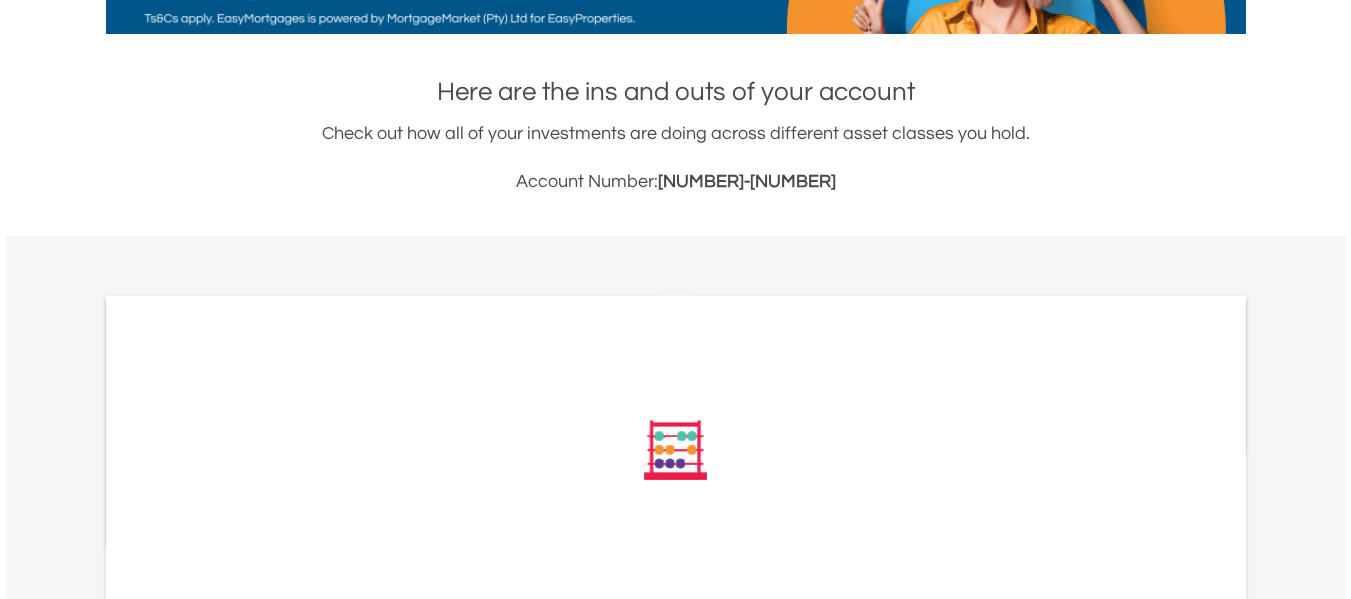 click on "My Investments
Invest Now
New Listings
Sell
My Recurring Investments
Pending Orders
Switch Unit Trusts
Vouchers
Buy a Voucher
Redeem a Voucher" at bounding box center (675, 406) 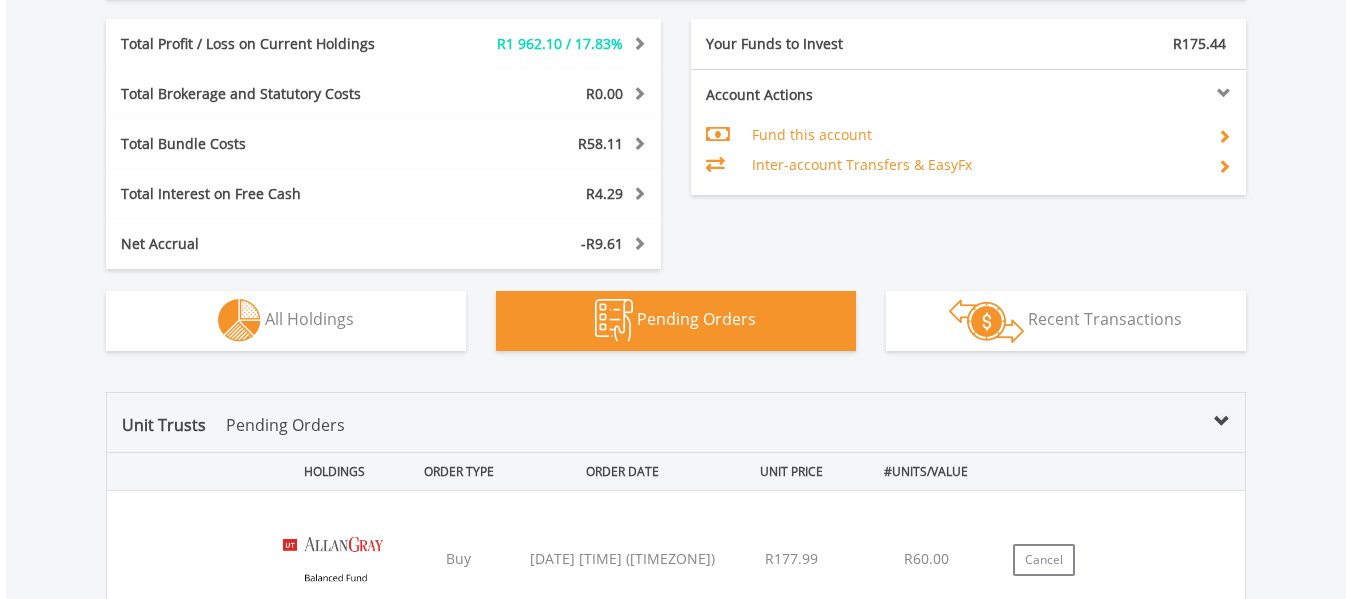 scroll, scrollTop: 1504, scrollLeft: 0, axis: vertical 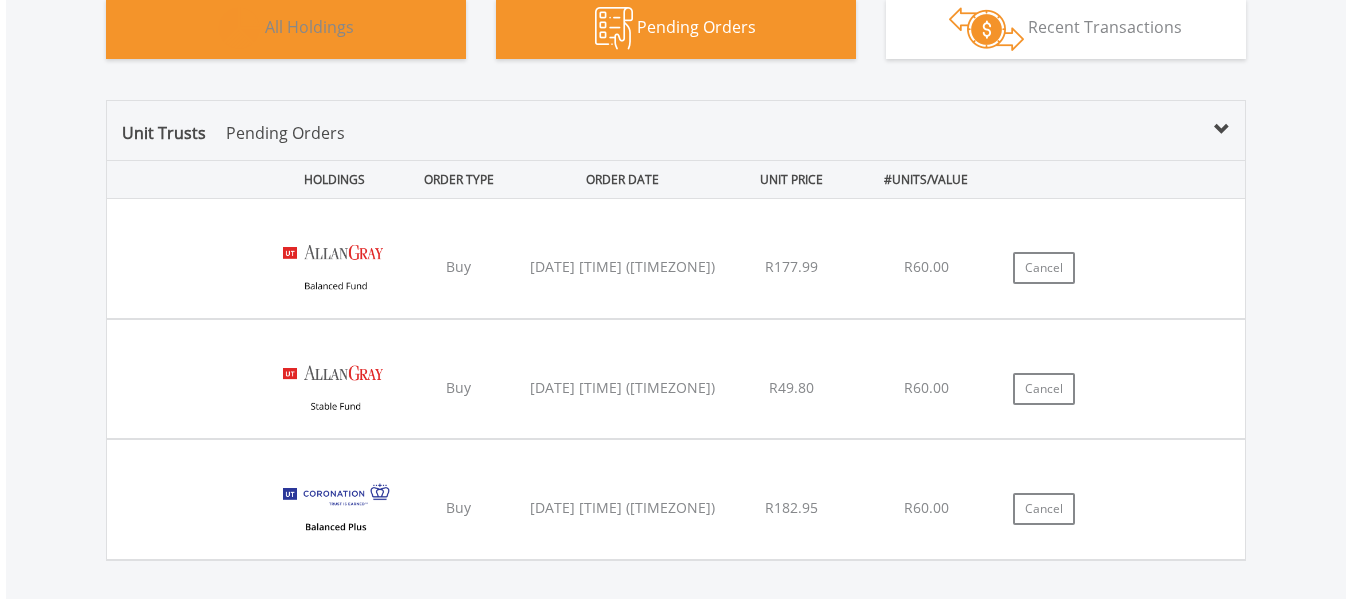 click at bounding box center (239, 28) 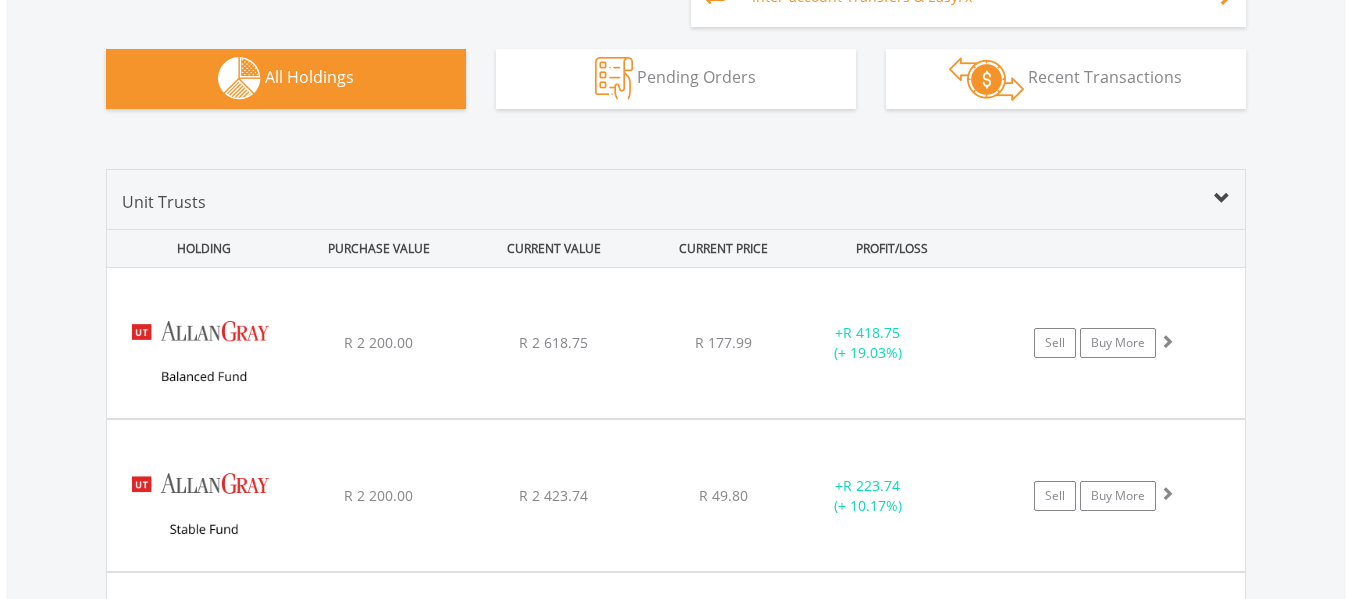 scroll, scrollTop: 1640, scrollLeft: 0, axis: vertical 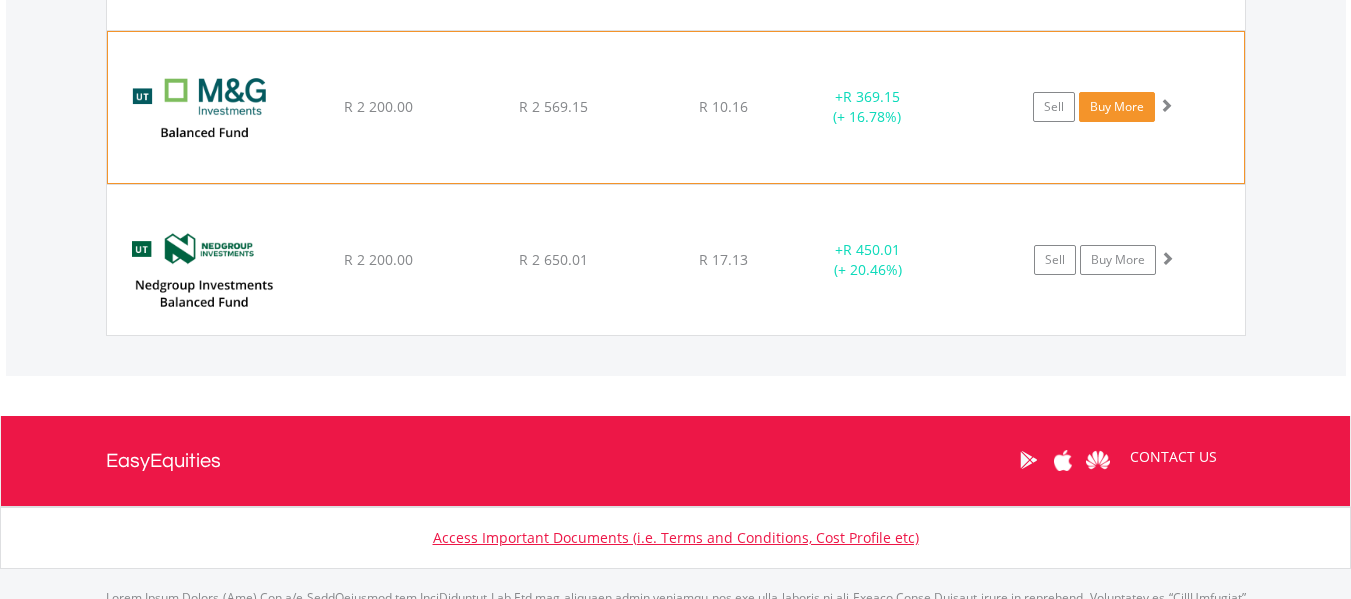 click on "Buy More" at bounding box center (1117, 107) 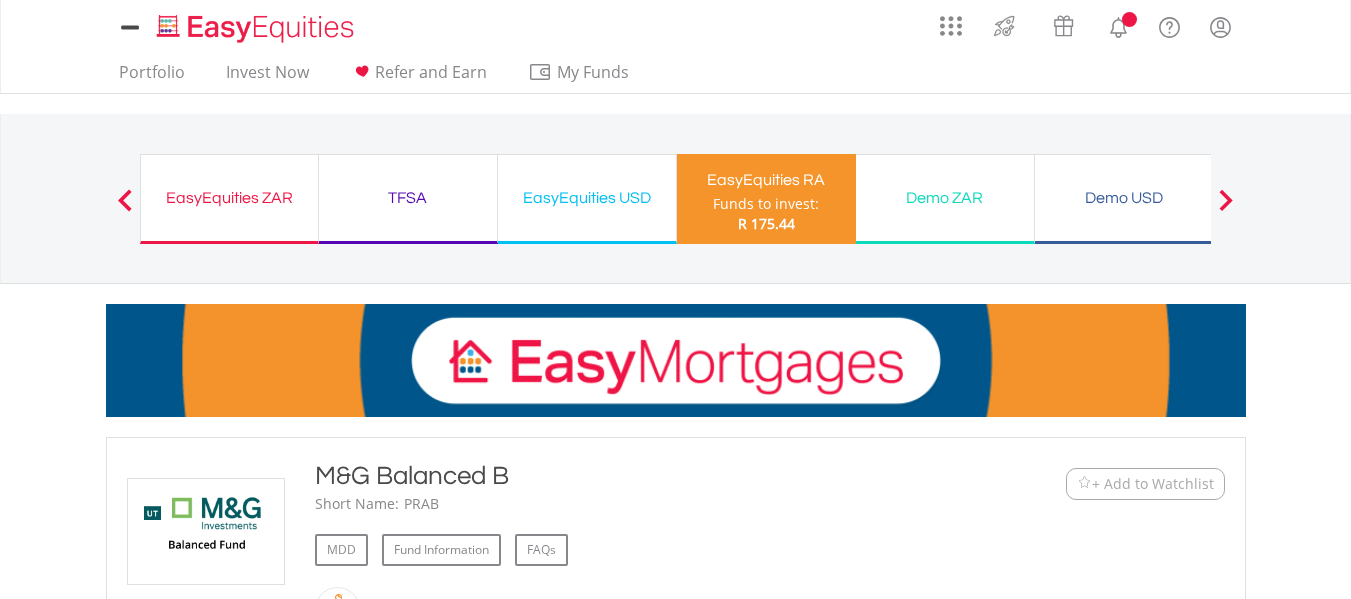 scroll, scrollTop: 0, scrollLeft: 0, axis: both 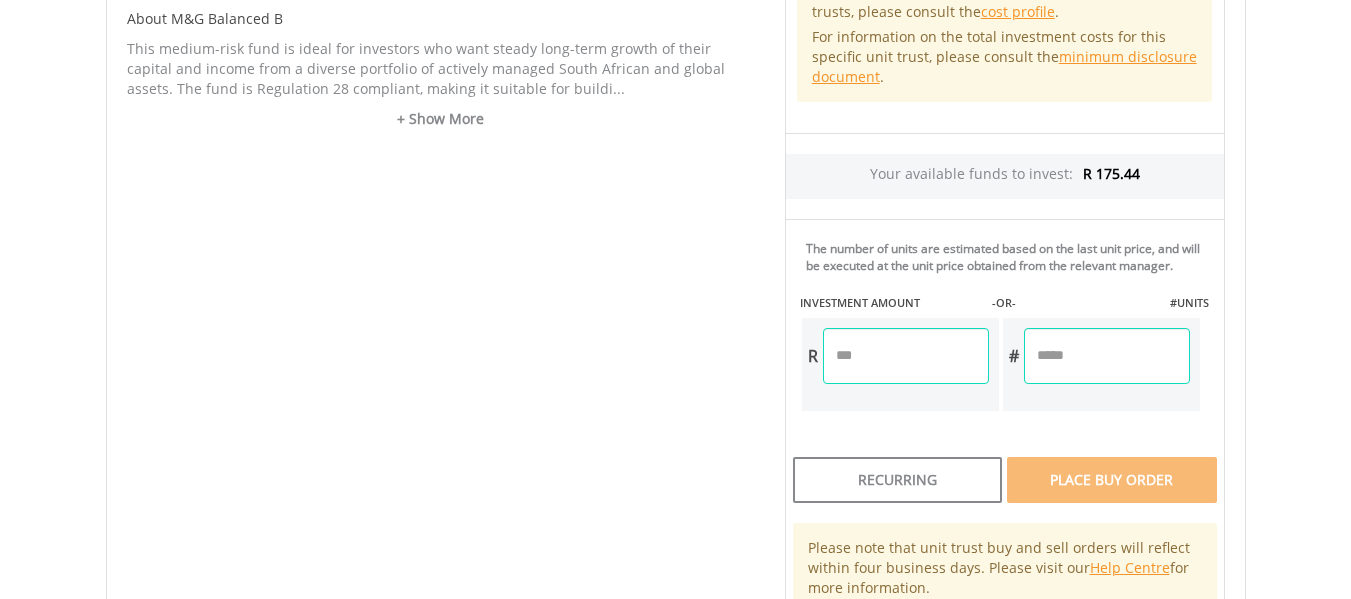 click at bounding box center (906, 356) 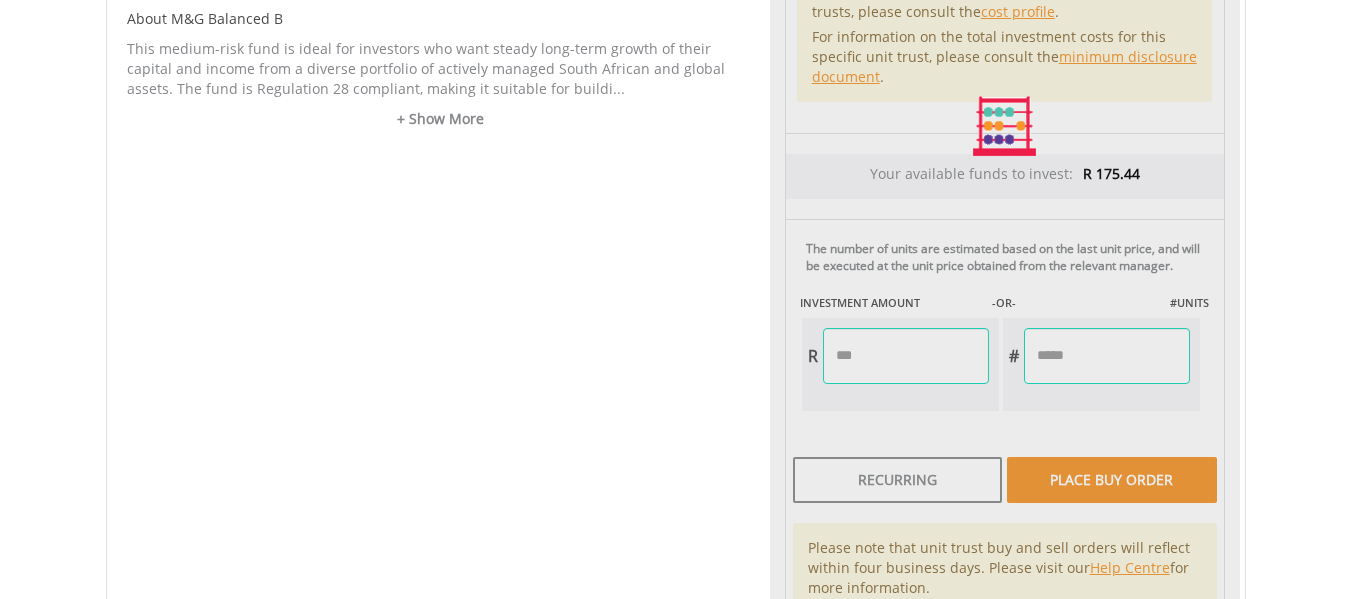 type on "*****" 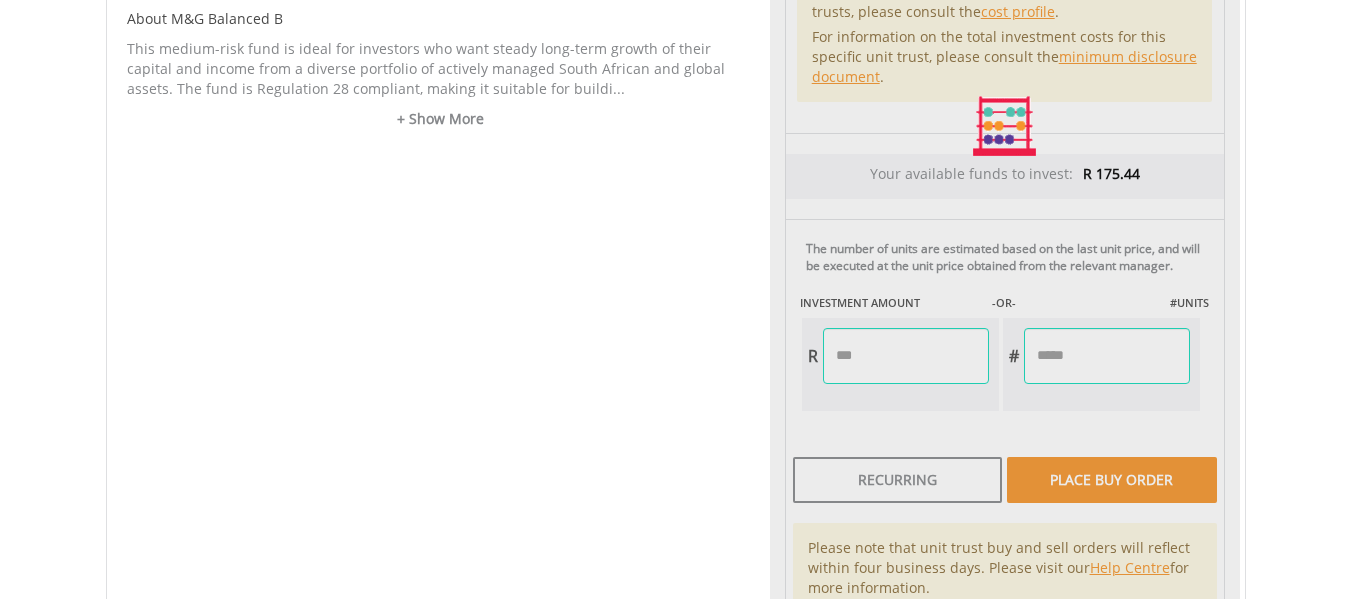type on "******" 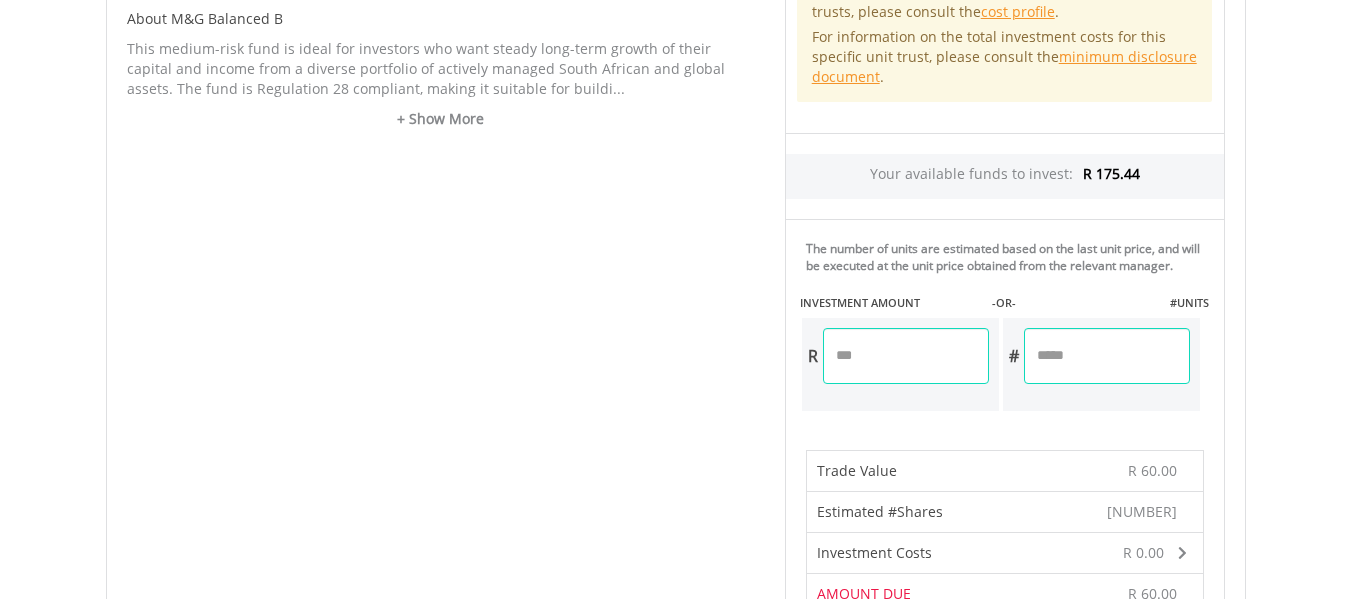 scroll, scrollTop: 1572, scrollLeft: 0, axis: vertical 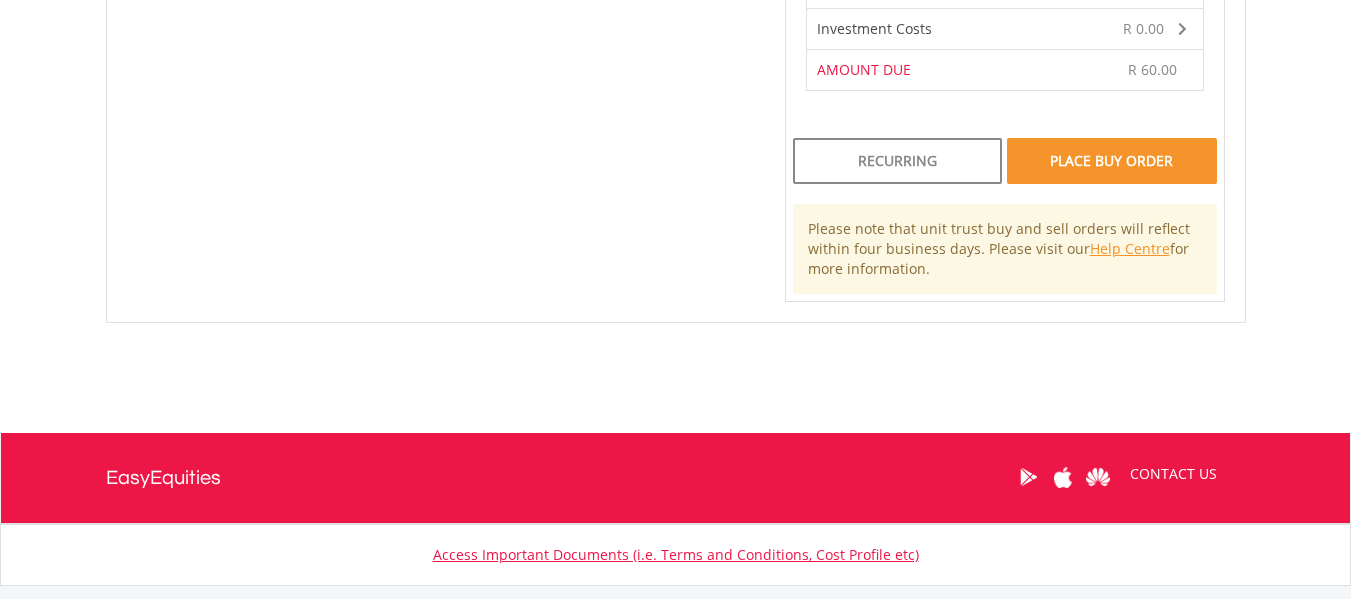 click on "Place Buy Order" at bounding box center (1111, 161) 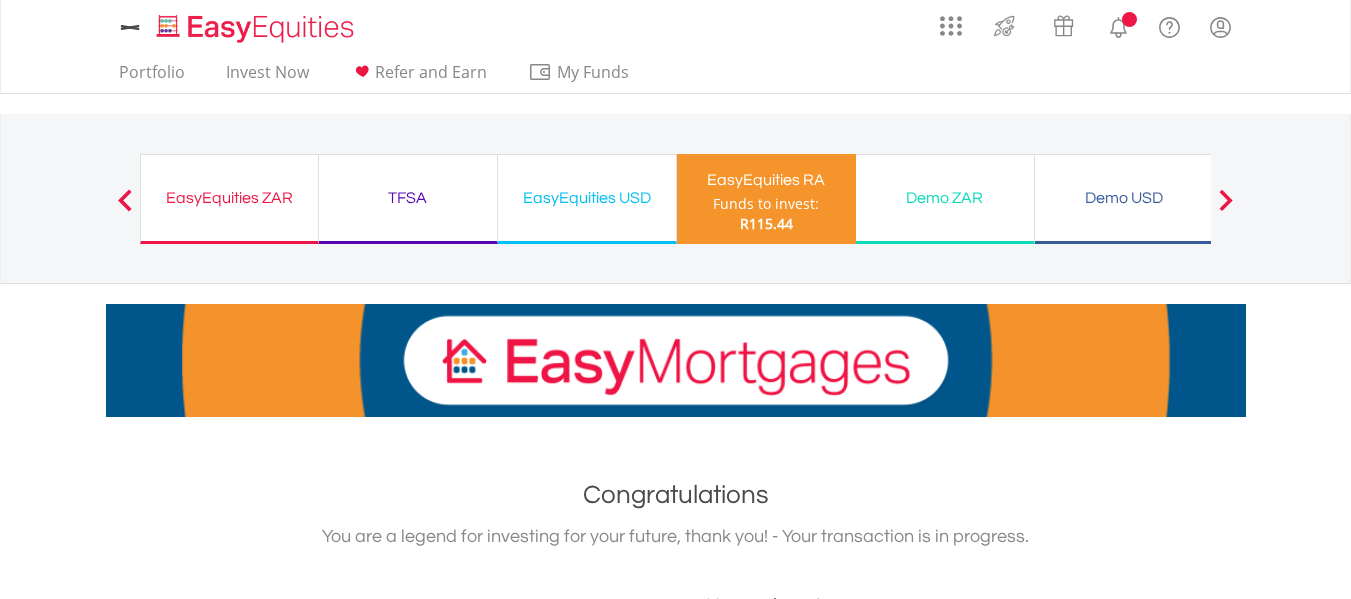 scroll, scrollTop: 0, scrollLeft: 0, axis: both 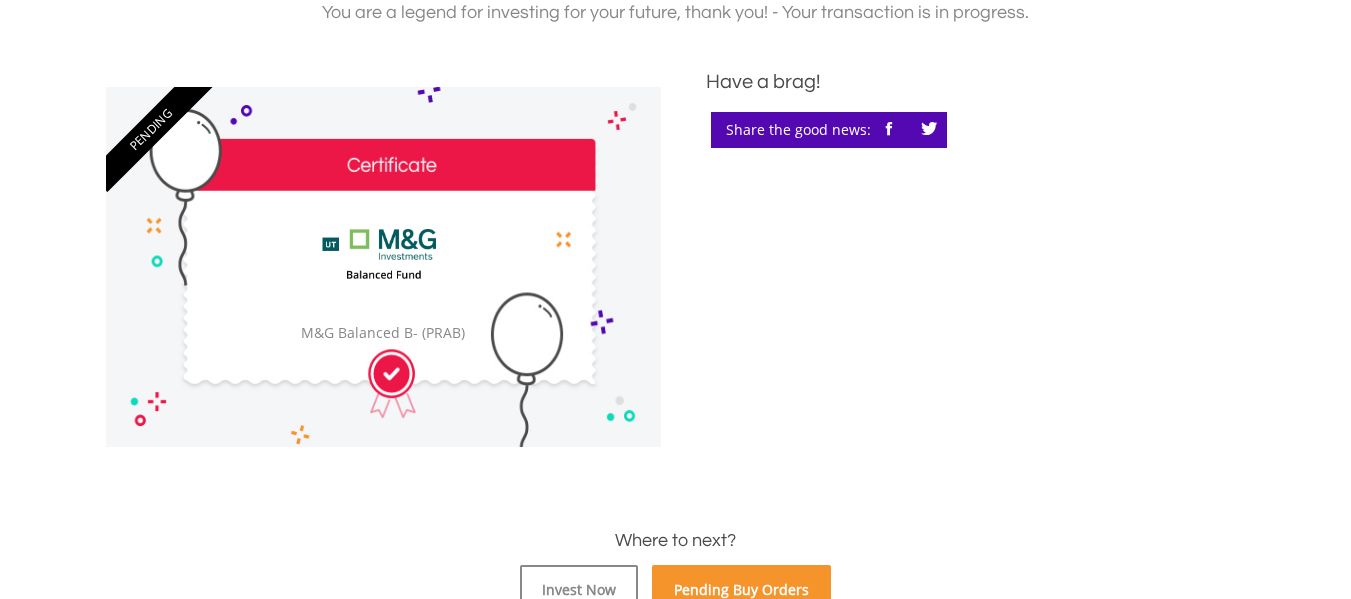 click on "Pending Buy Orders" at bounding box center (741, 590) 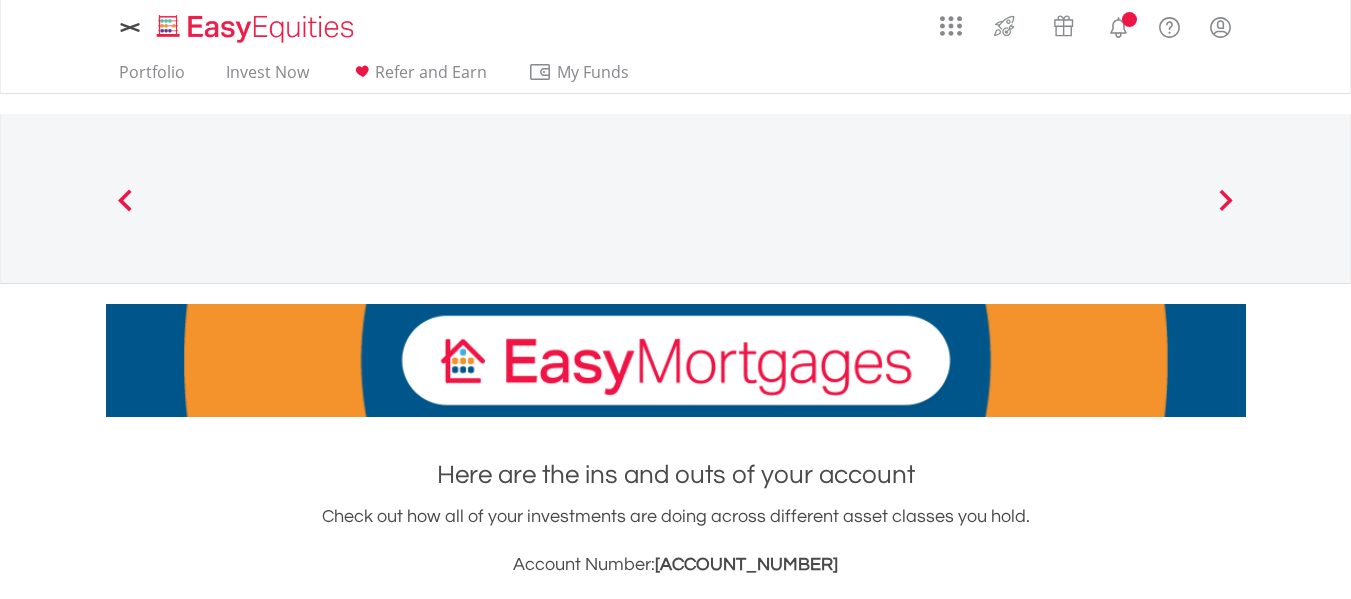 scroll, scrollTop: 0, scrollLeft: 0, axis: both 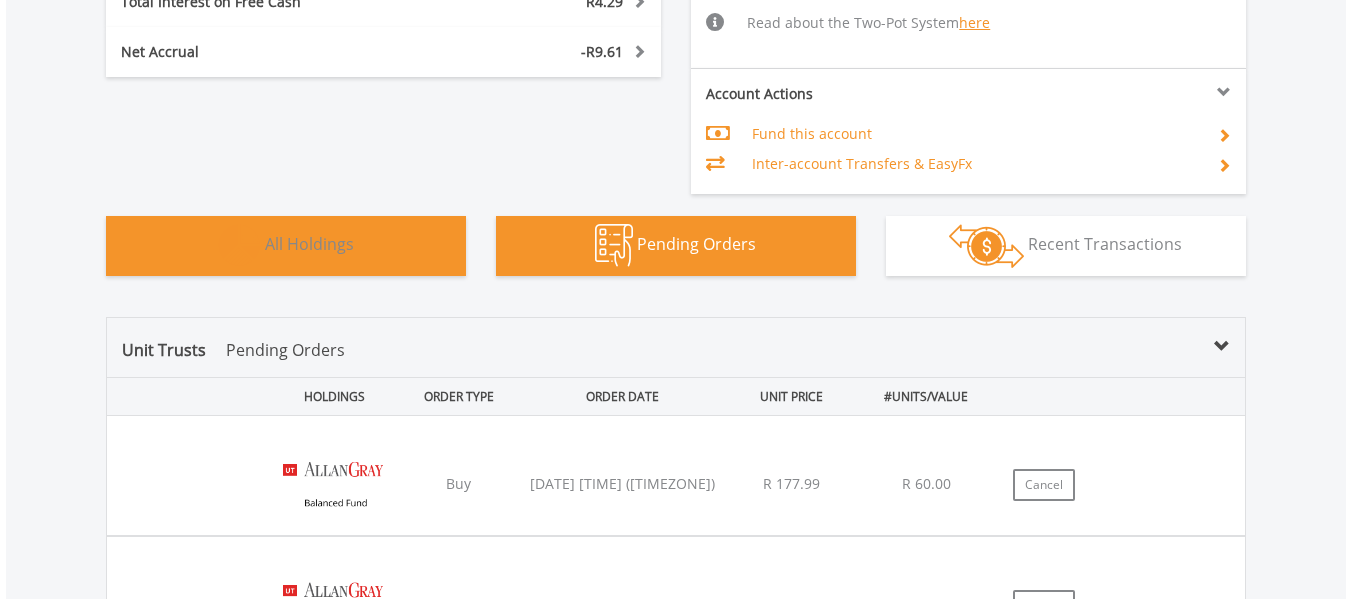 click on "Holdings
All Holdings" at bounding box center (286, 246) 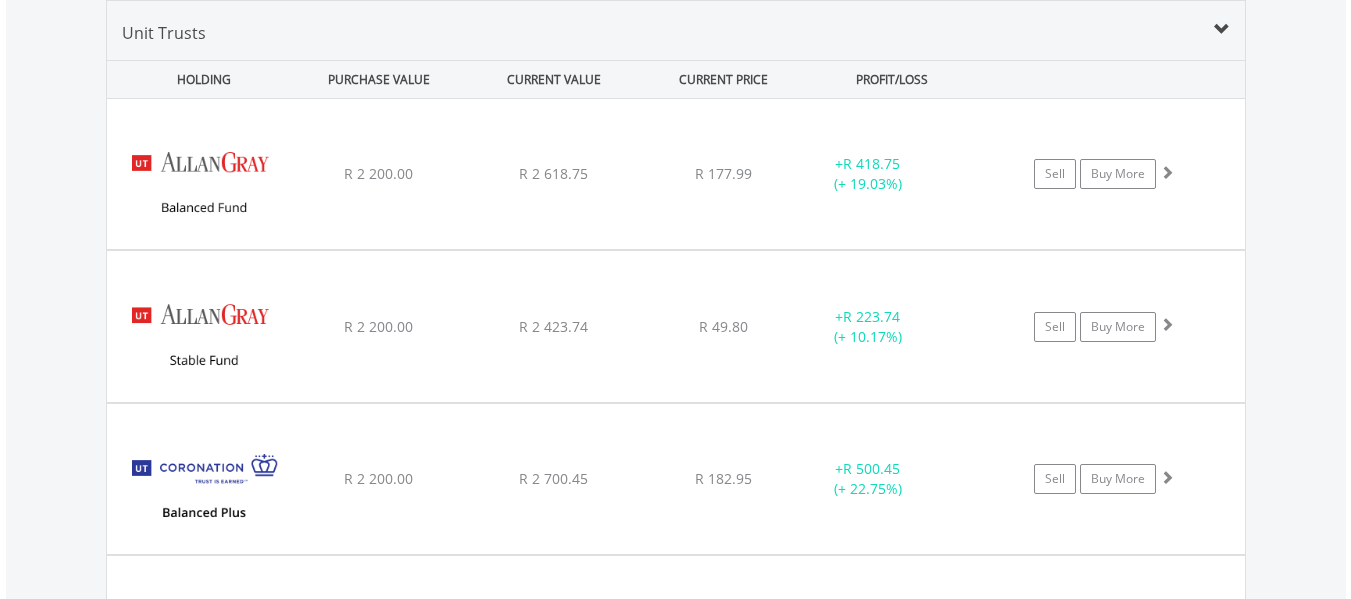 scroll, scrollTop: 2164, scrollLeft: 0, axis: vertical 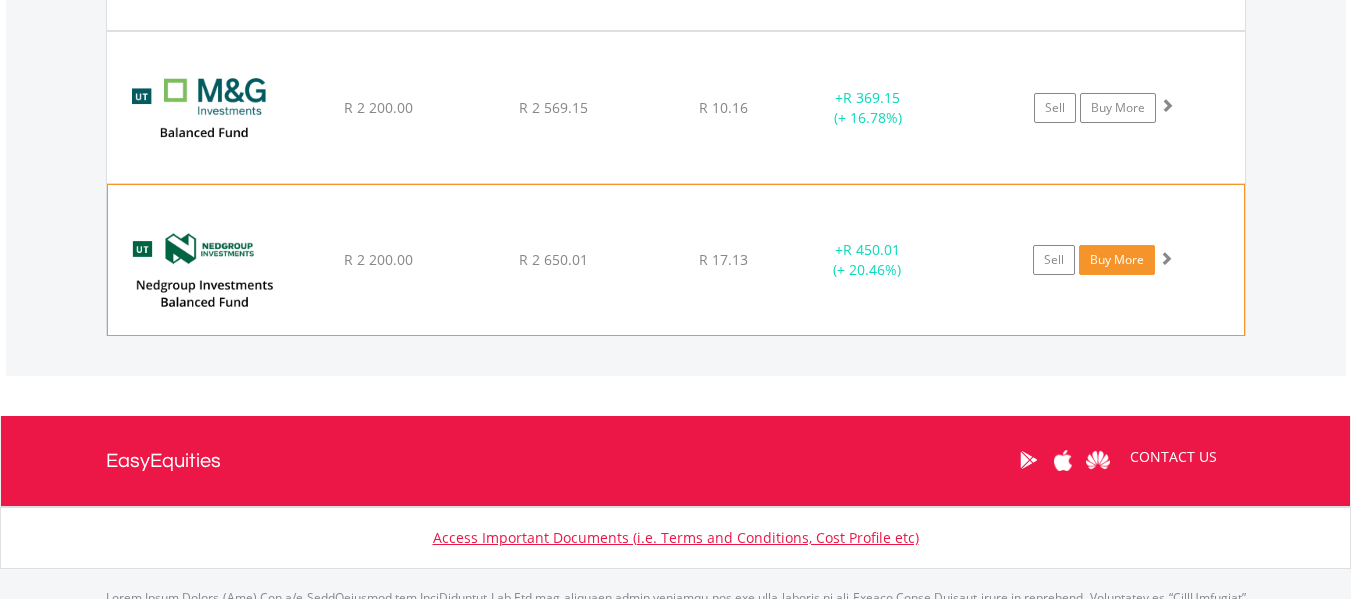 click on "Buy More" at bounding box center [1117, 260] 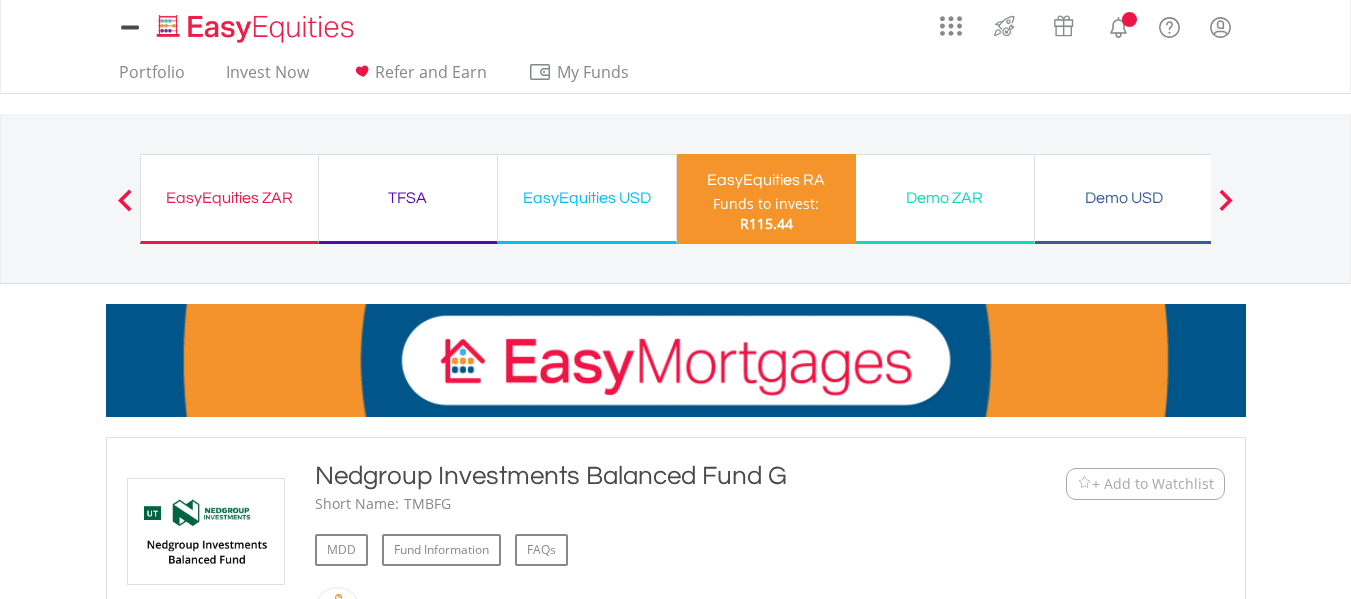 scroll, scrollTop: 0, scrollLeft: 0, axis: both 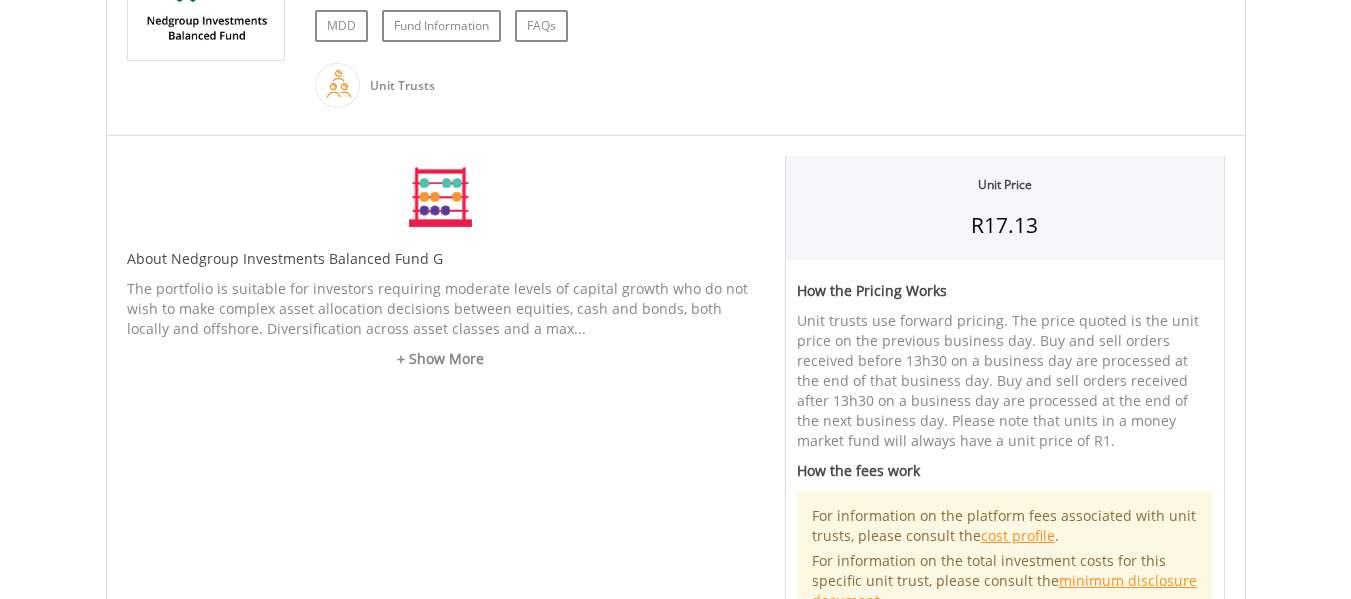 click on "My Investments
Invest Now
New Listings
Sell
My Recurring Investments
Pending Orders
Switch Unit Trusts
Vouchers
Buy a Voucher
Redeem a Voucher" at bounding box center (675, 504) 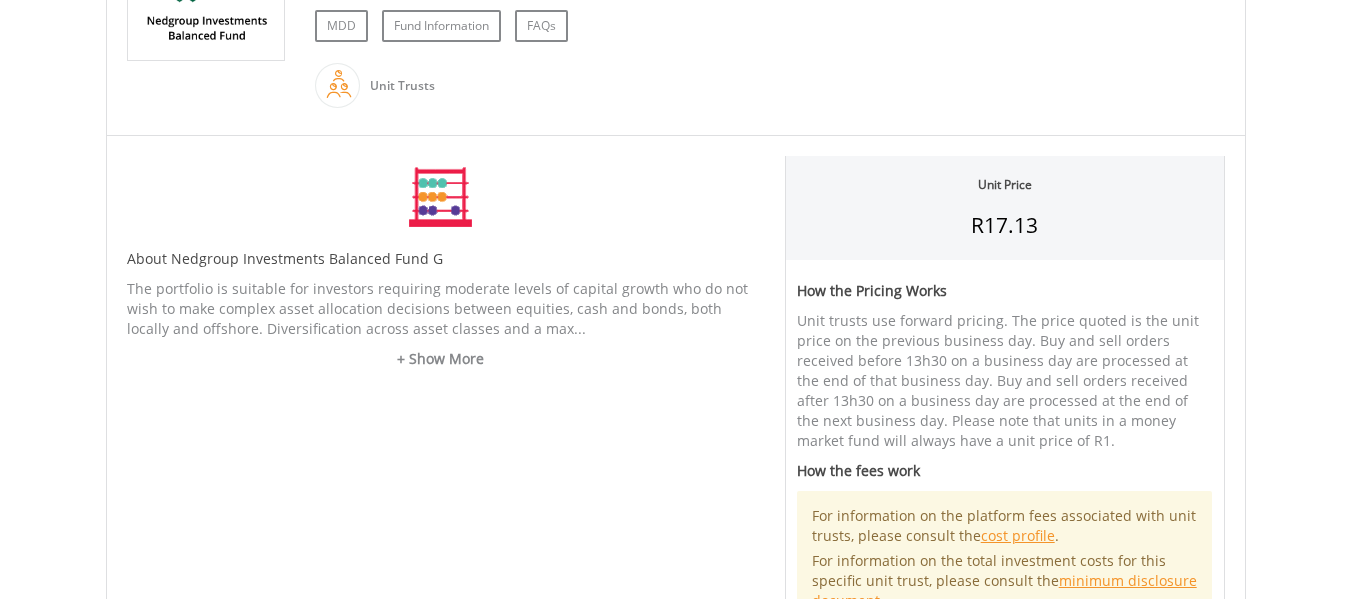 scroll, scrollTop: 1048, scrollLeft: 0, axis: vertical 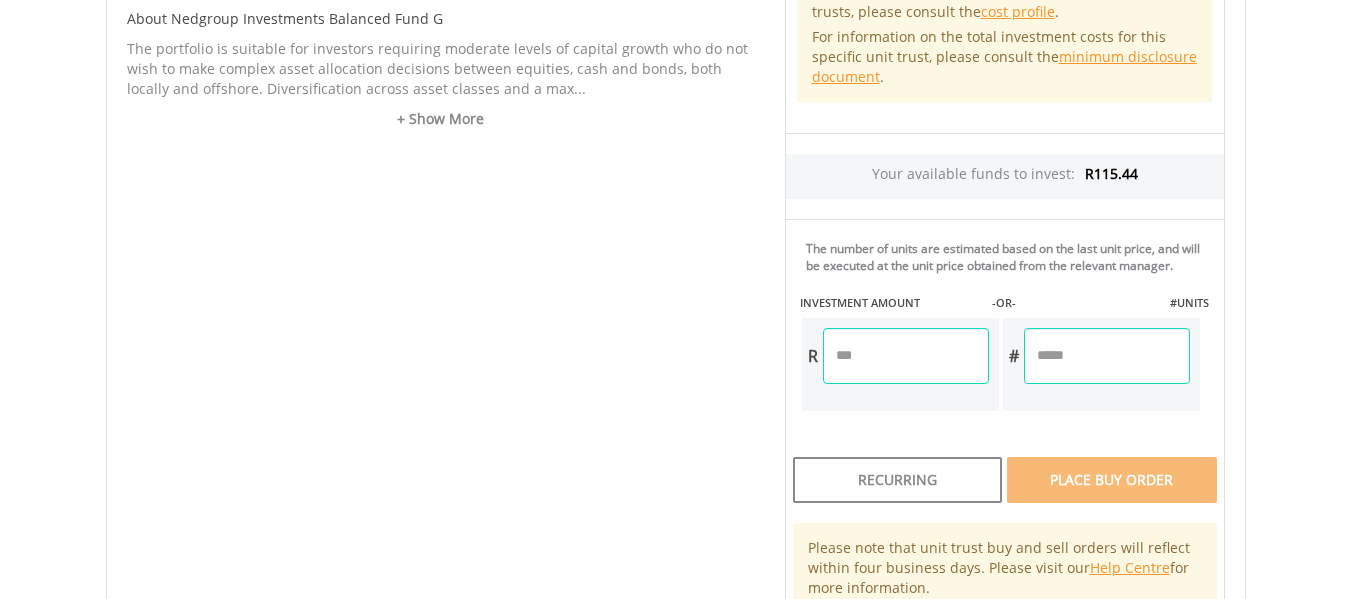 click at bounding box center (906, 356) 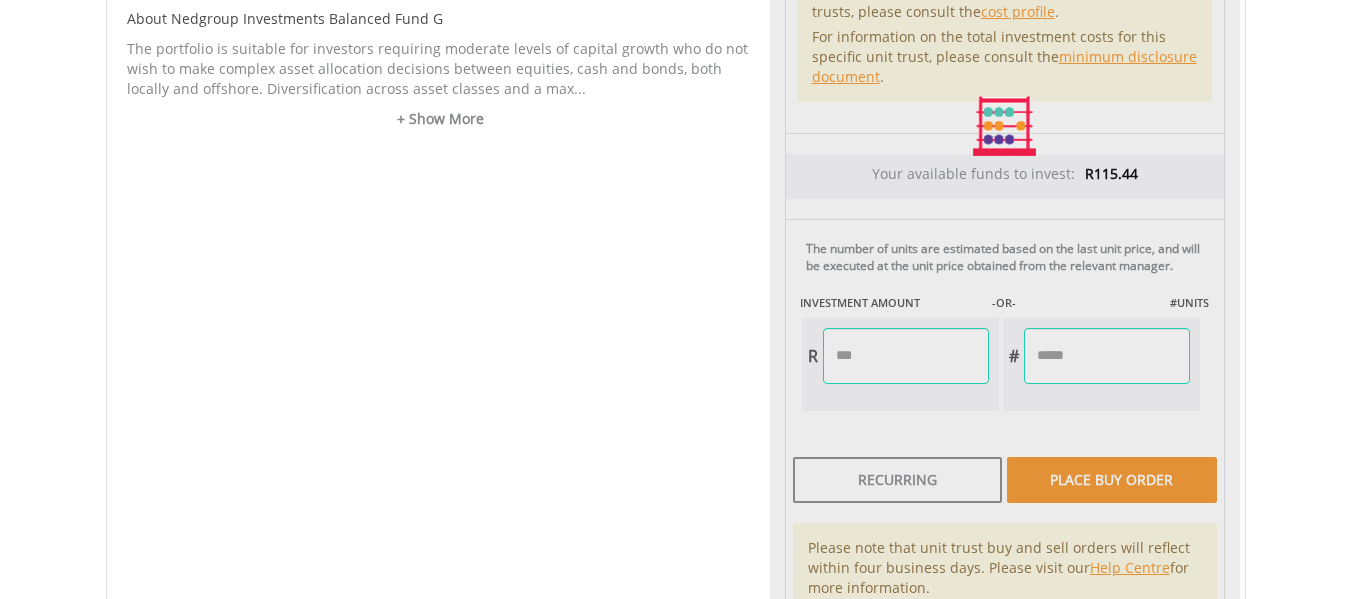 type on "*****" 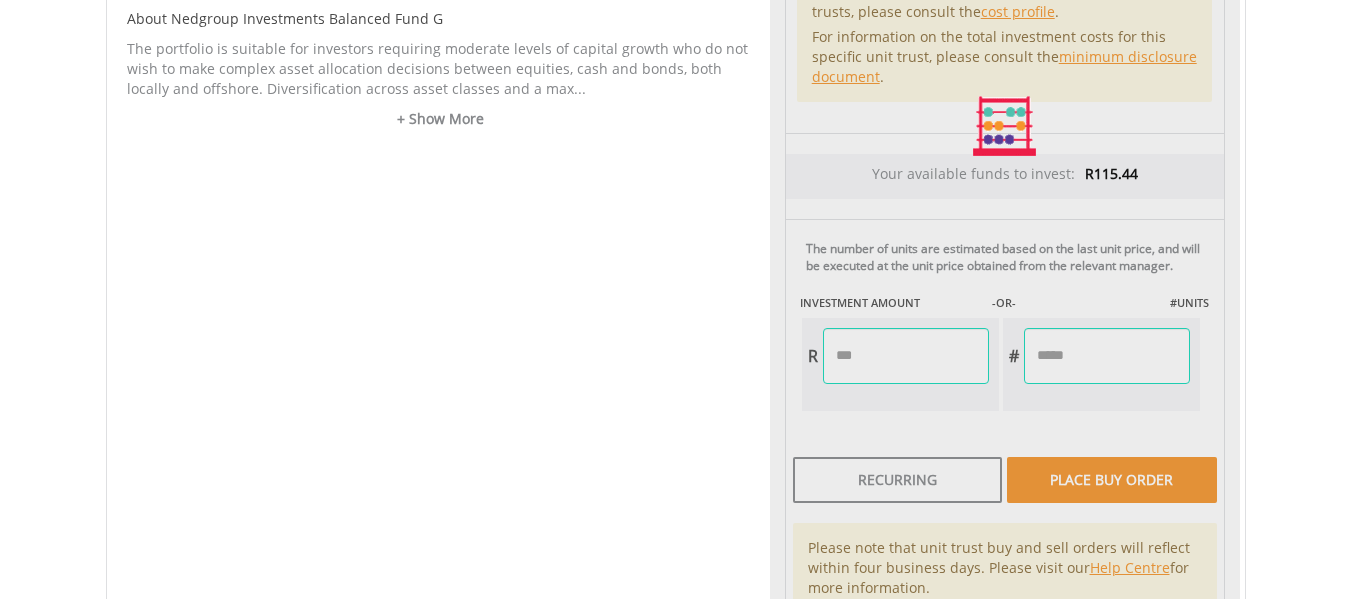 type on "******" 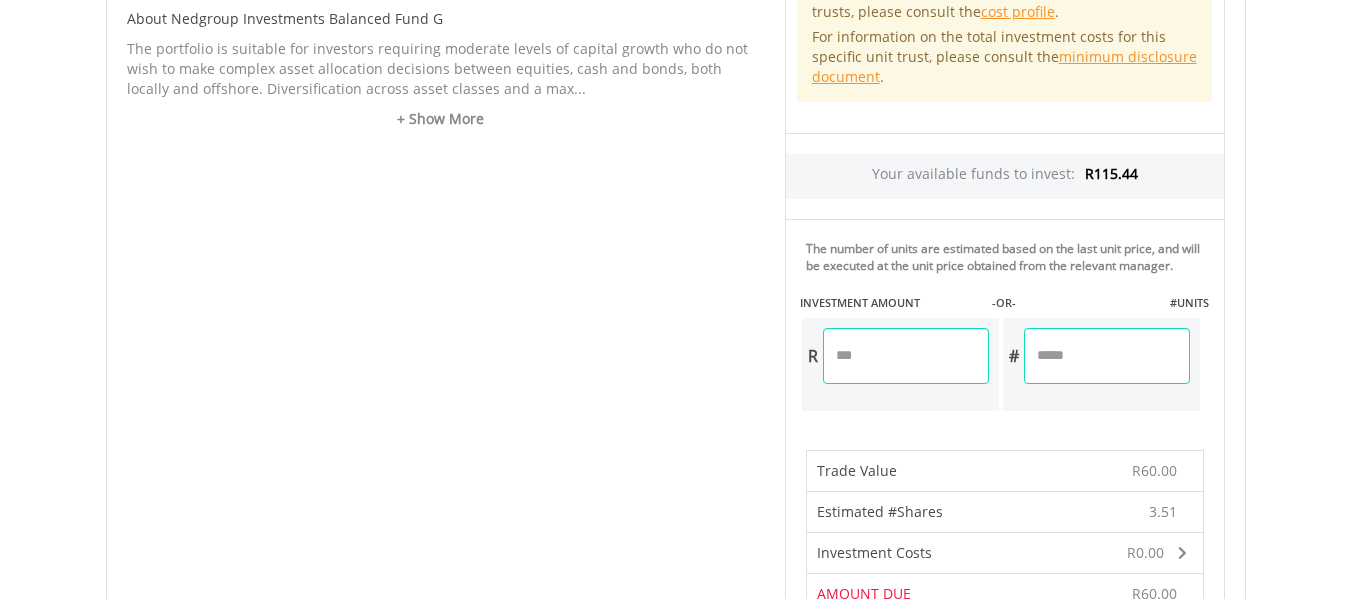 scroll, scrollTop: 1572, scrollLeft: 0, axis: vertical 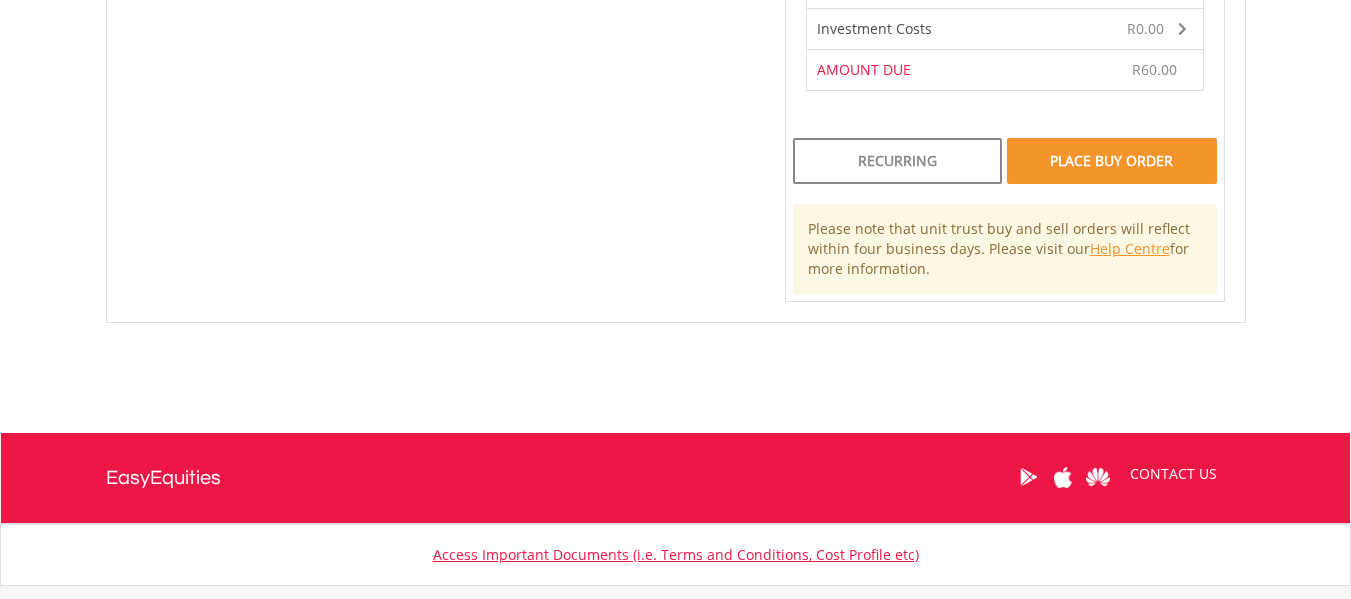 click on "Place Buy Order" at bounding box center [1111, 161] 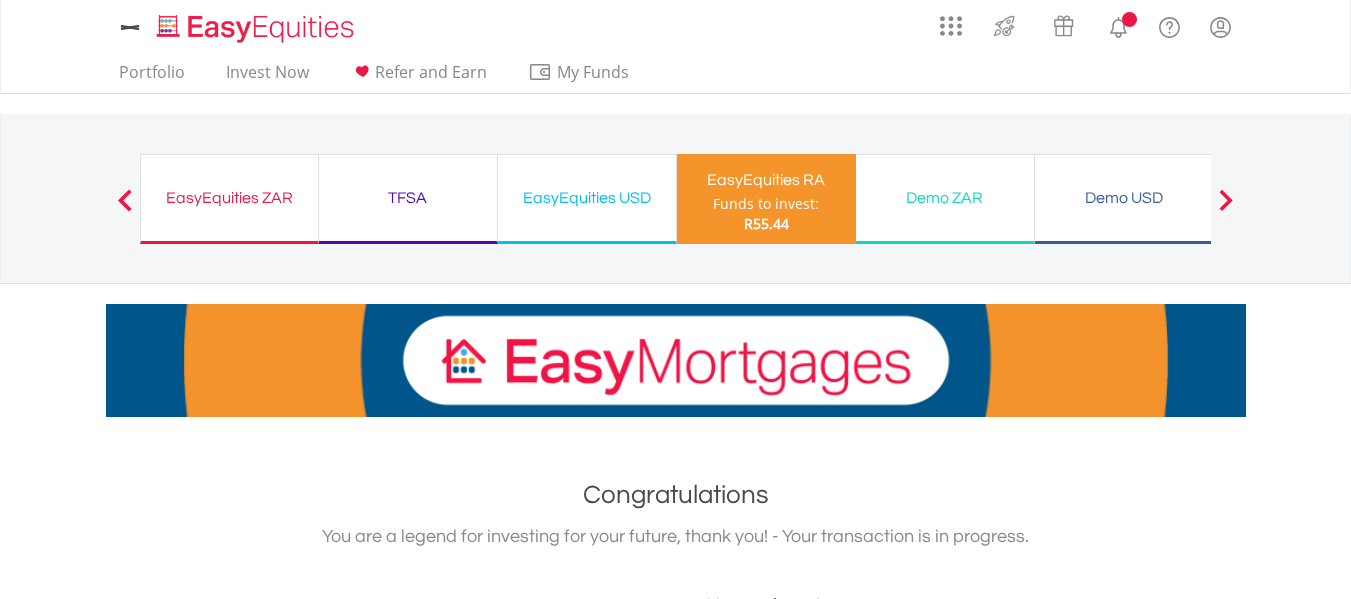 scroll, scrollTop: 0, scrollLeft: 0, axis: both 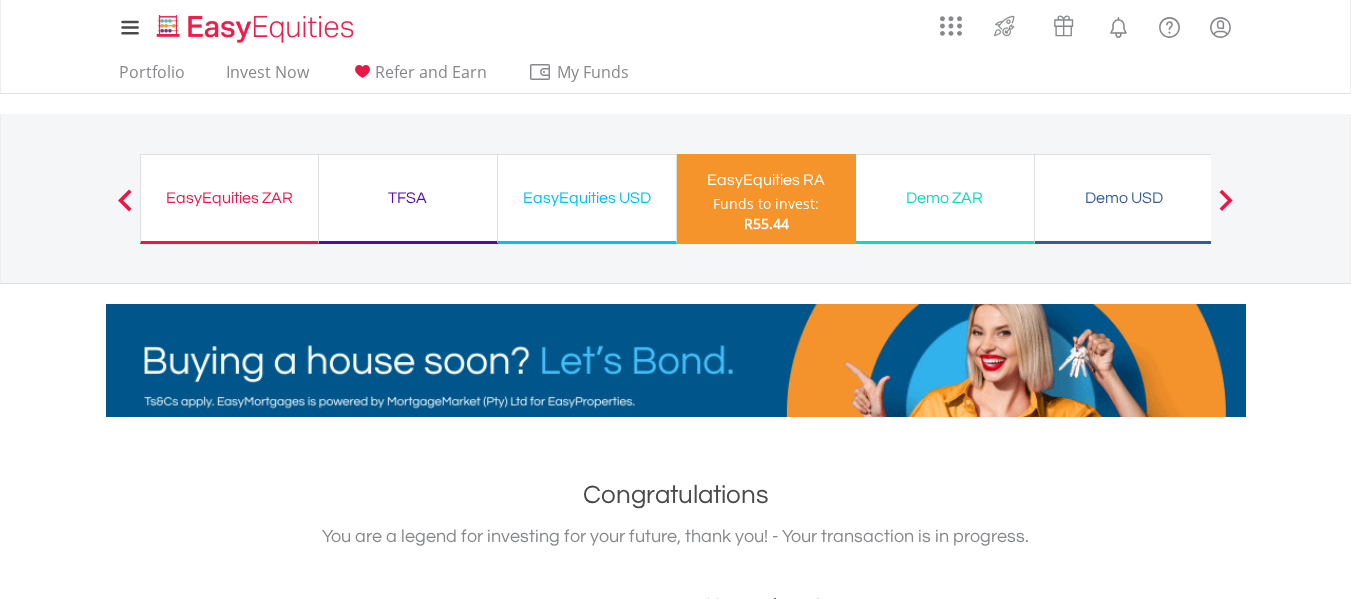 click on "Portfolio
Invest Now
Refer and Earn
My Funds
Fund your accounts
Withdraw Money
Inter-Account Transfers
EasyCredits
Recurring Investments
Transaction History" at bounding box center [676, 74] 